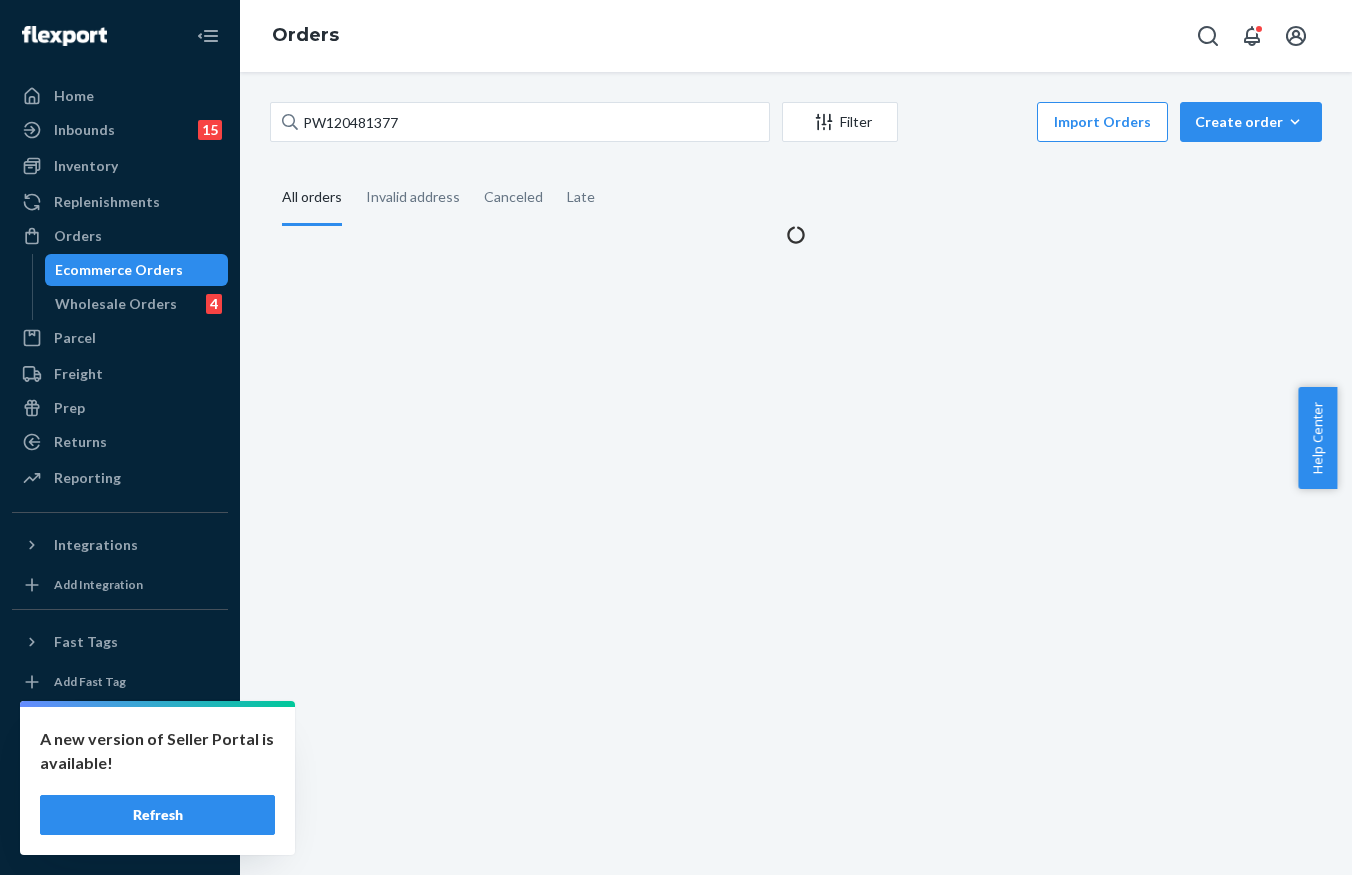scroll, scrollTop: 0, scrollLeft: 0, axis: both 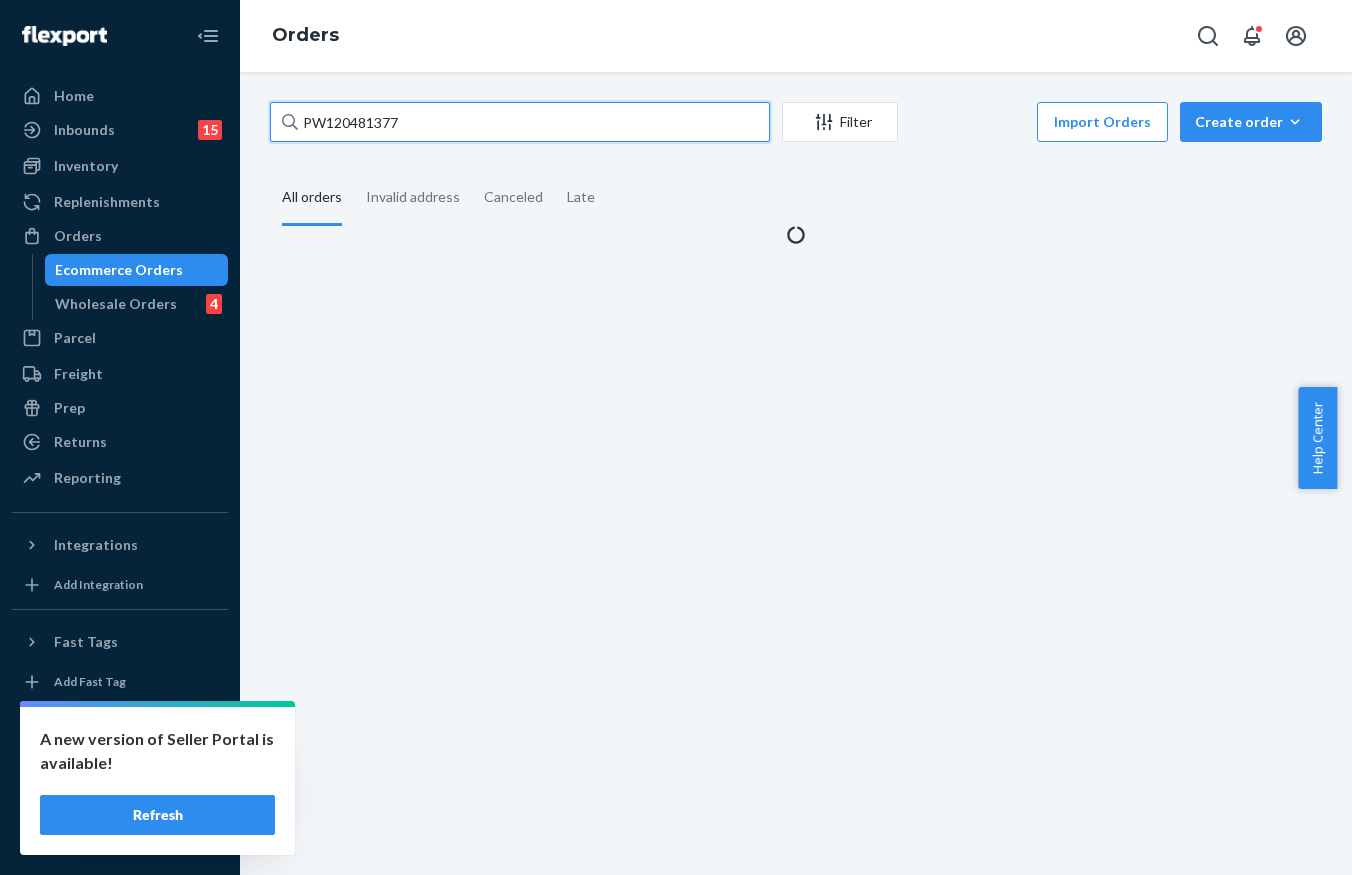 click on "PW120481377" at bounding box center (520, 122) 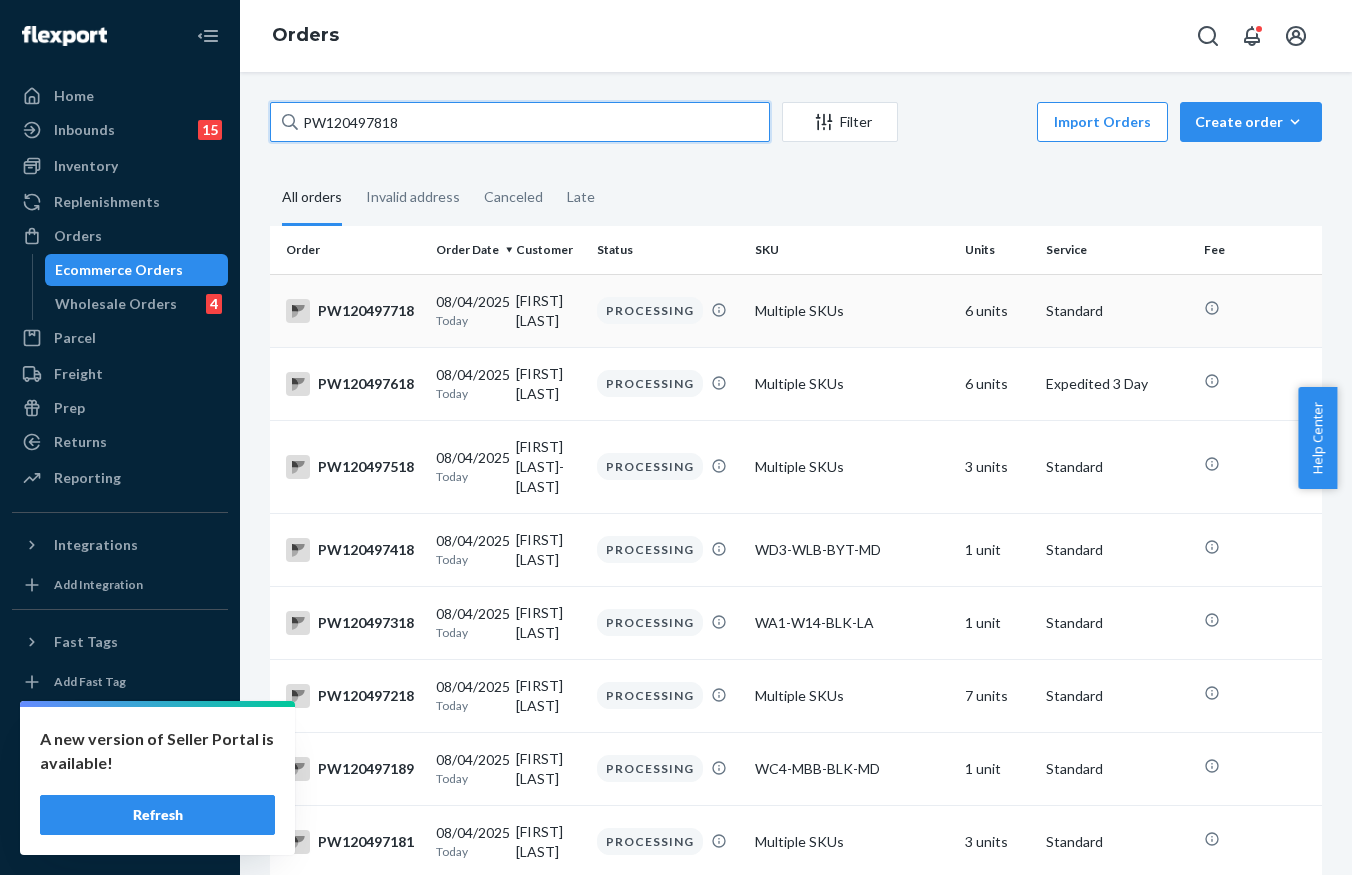 type on "PW120497818" 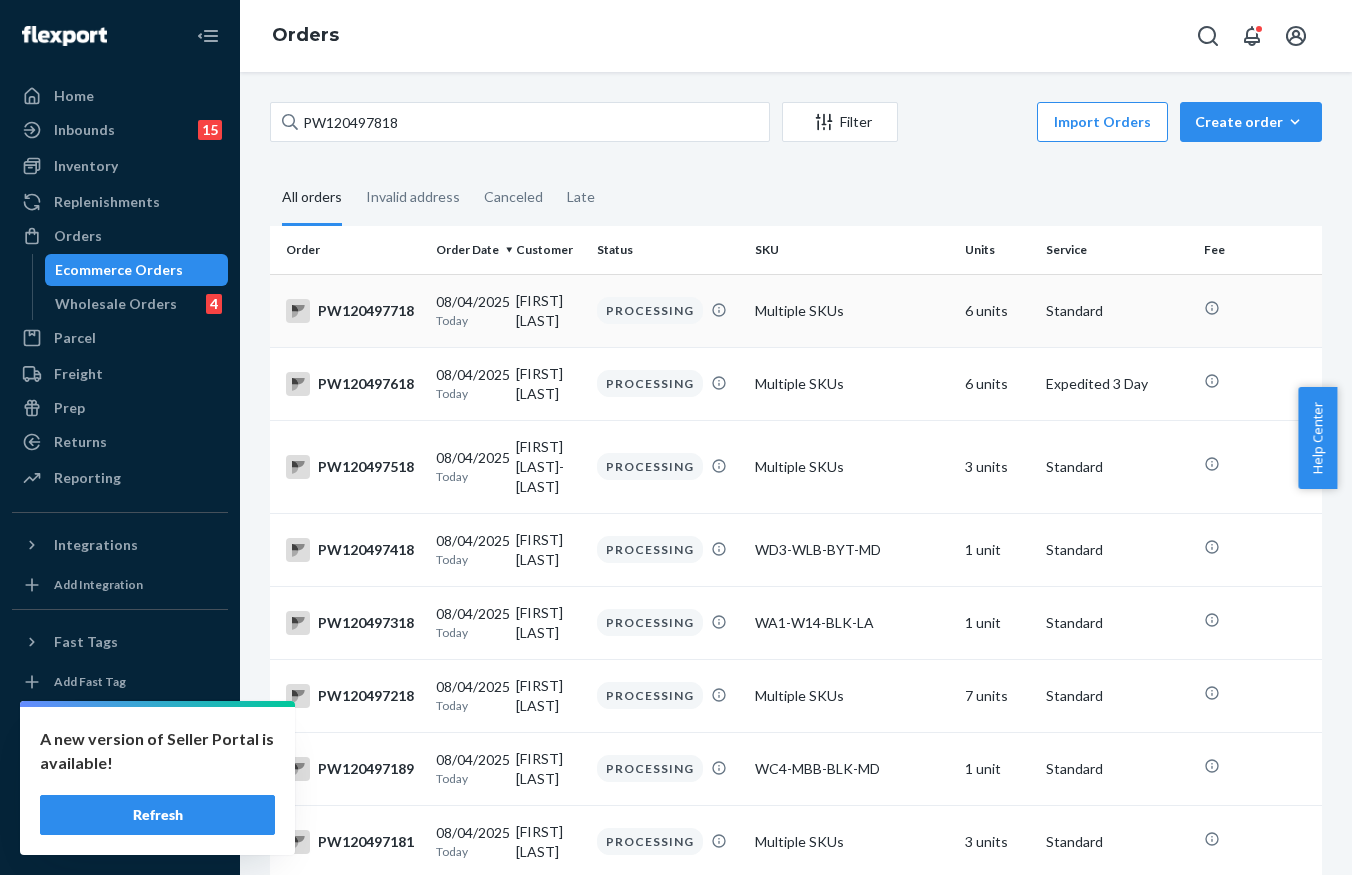 click on "[FIRST] [LAST]" at bounding box center (548, 310) 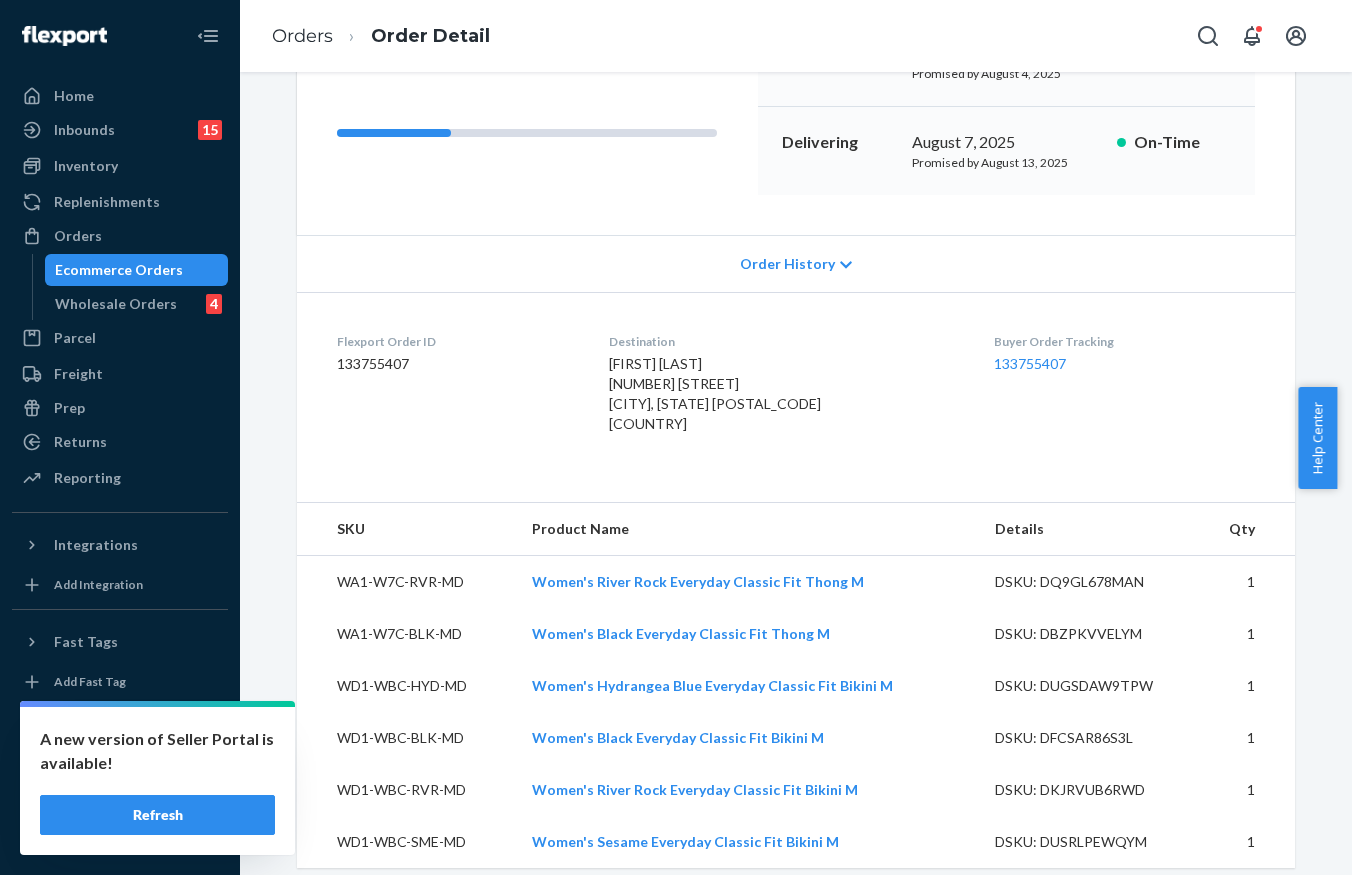 scroll, scrollTop: 0, scrollLeft: 0, axis: both 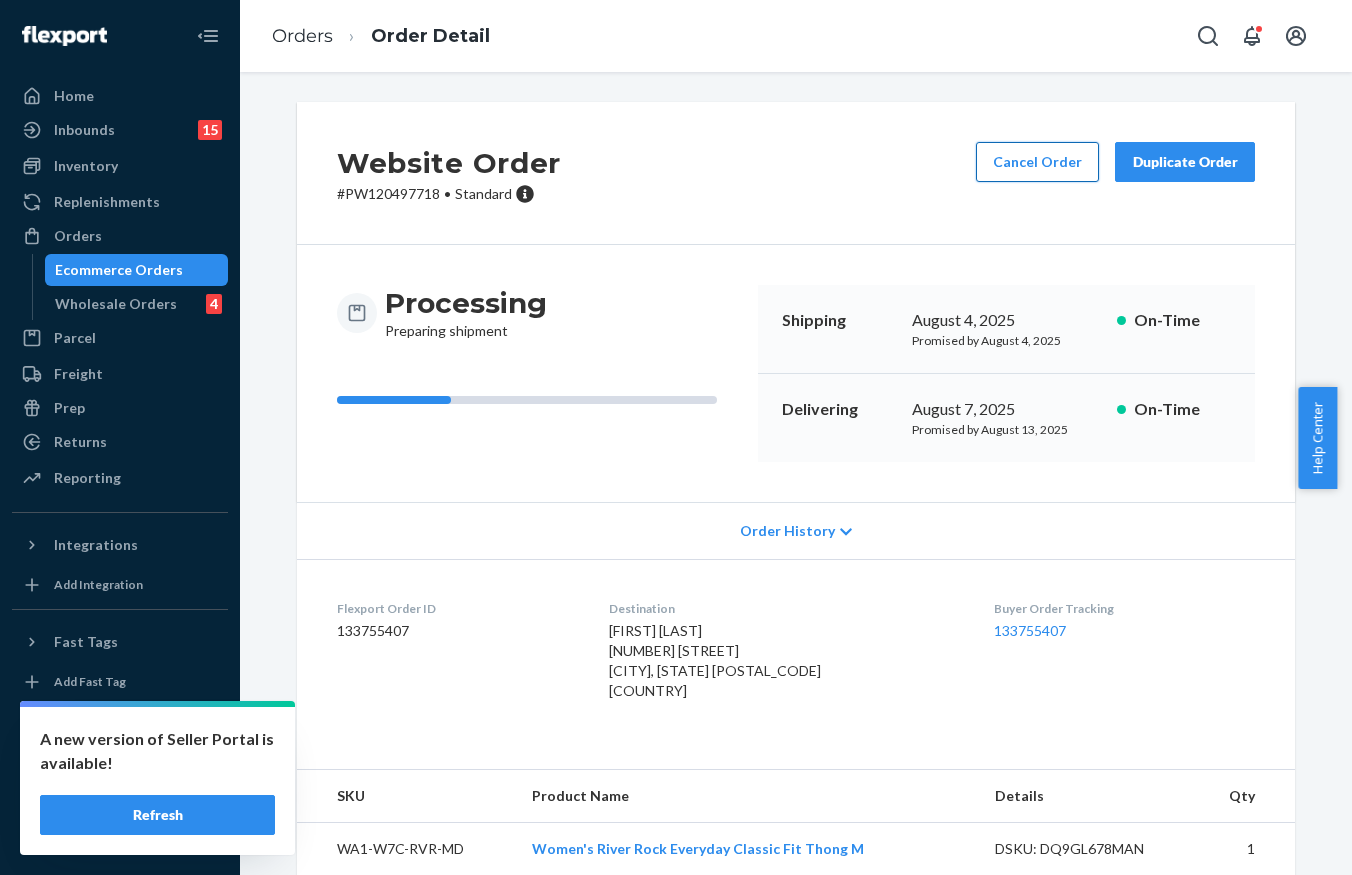 click on "Cancel Order" at bounding box center (1037, 162) 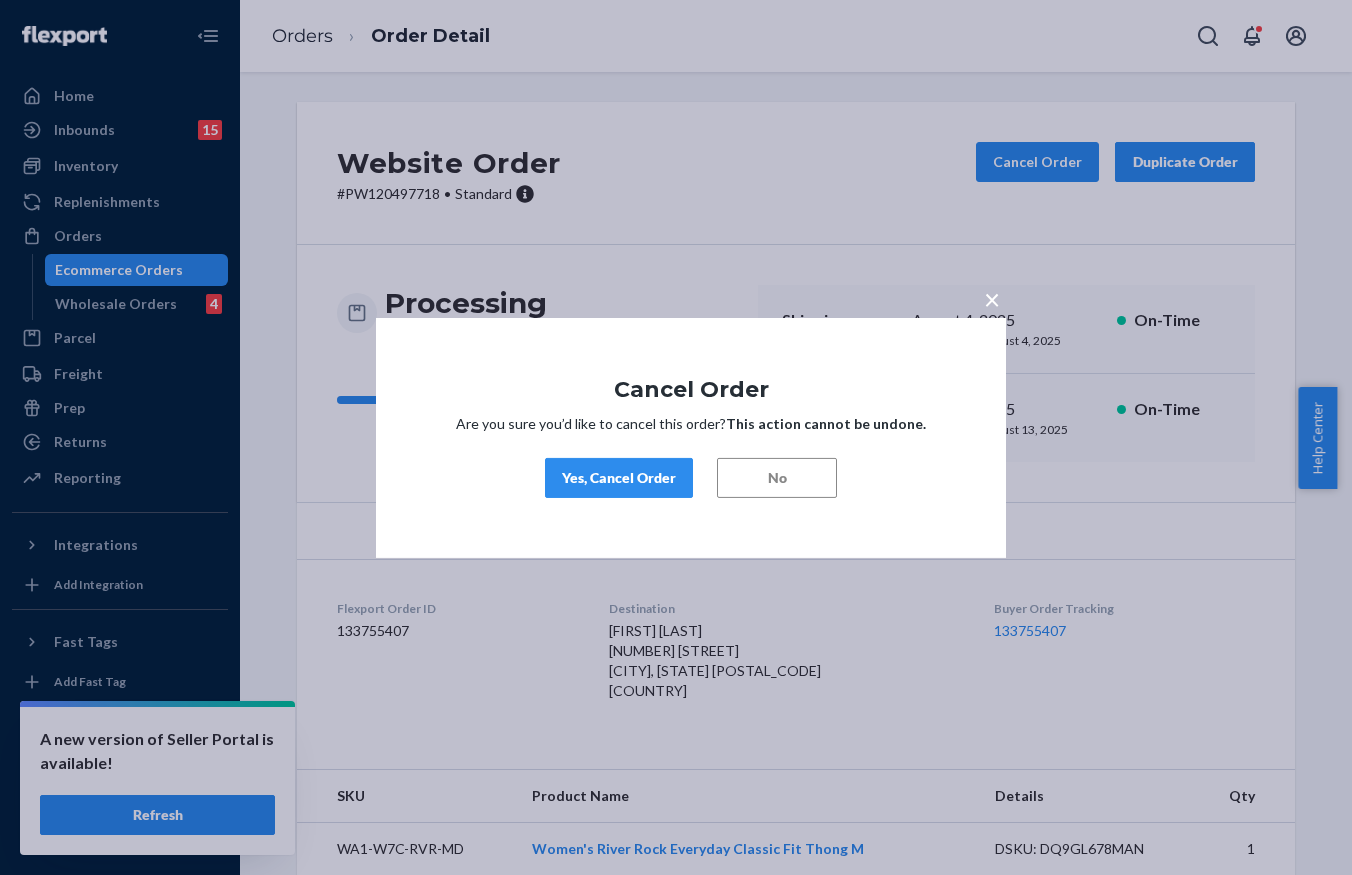 click on "Yes, Cancel Order" at bounding box center (619, 478) 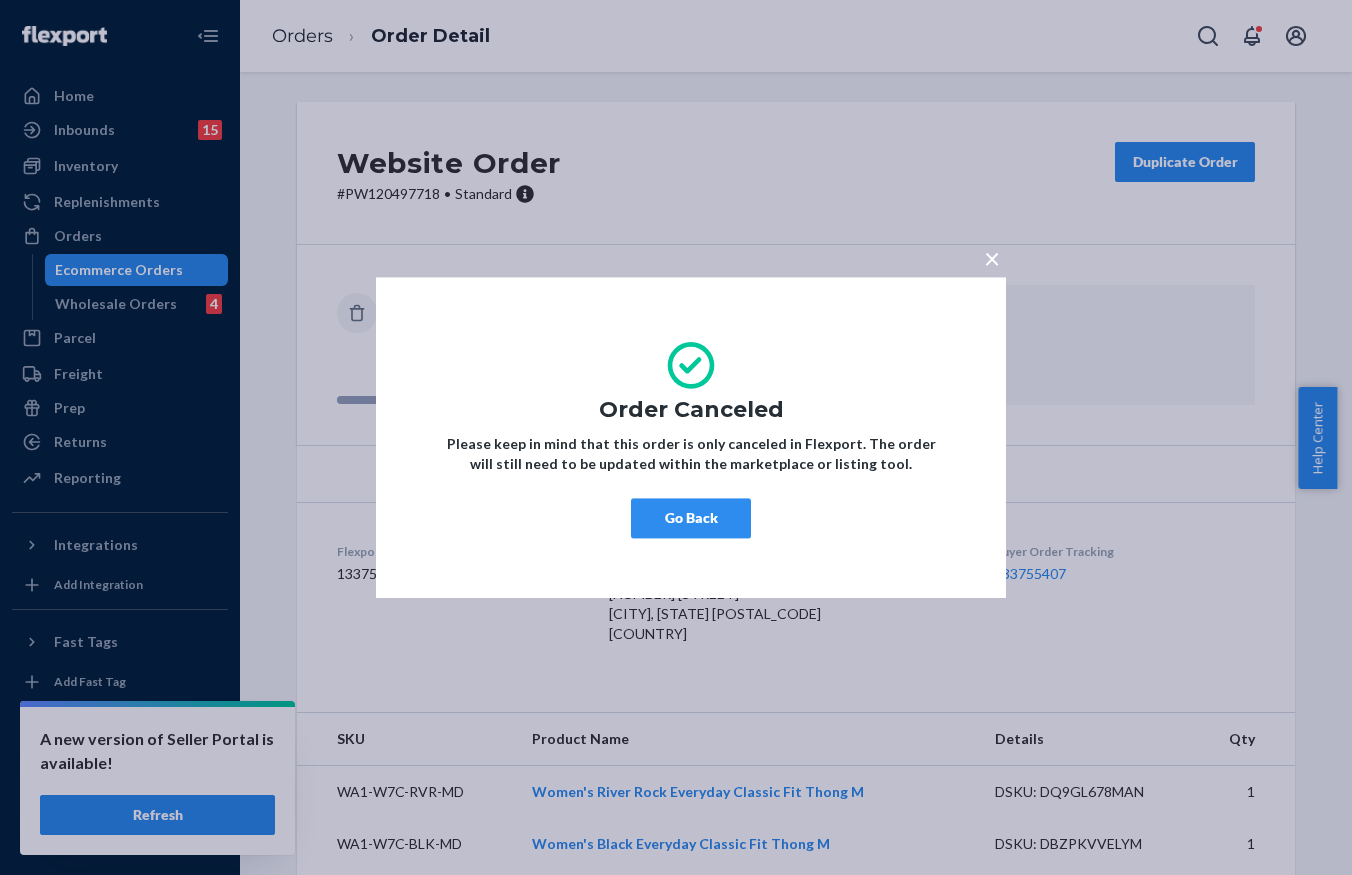 click on "× Order Canceled
Please keep in mind that this order is only canceled in Flexport.
The order will still need to be updated within the marketplace or listing tool.
Go Back" at bounding box center (676, 437) 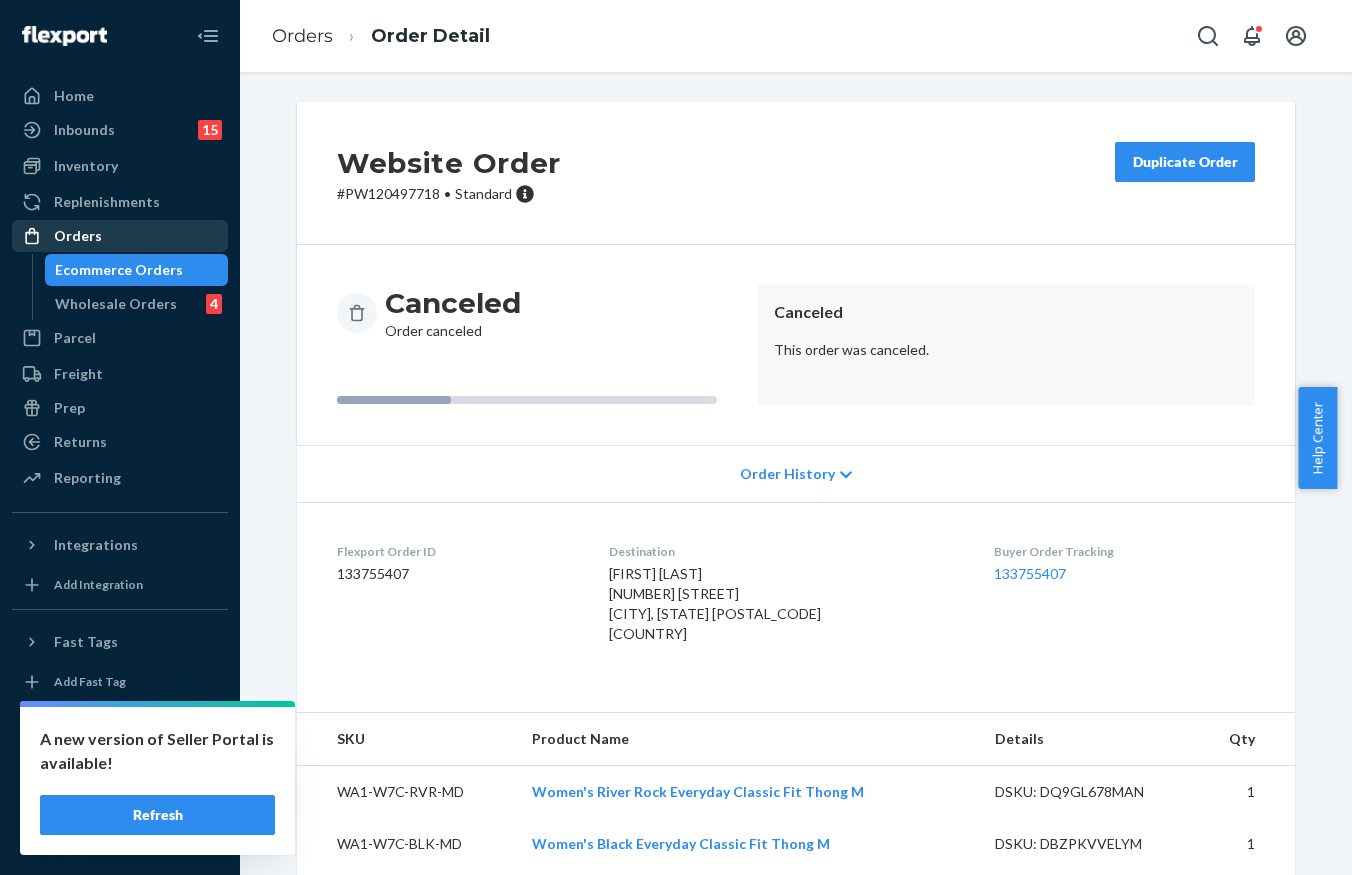 click on "Orders" at bounding box center (120, 236) 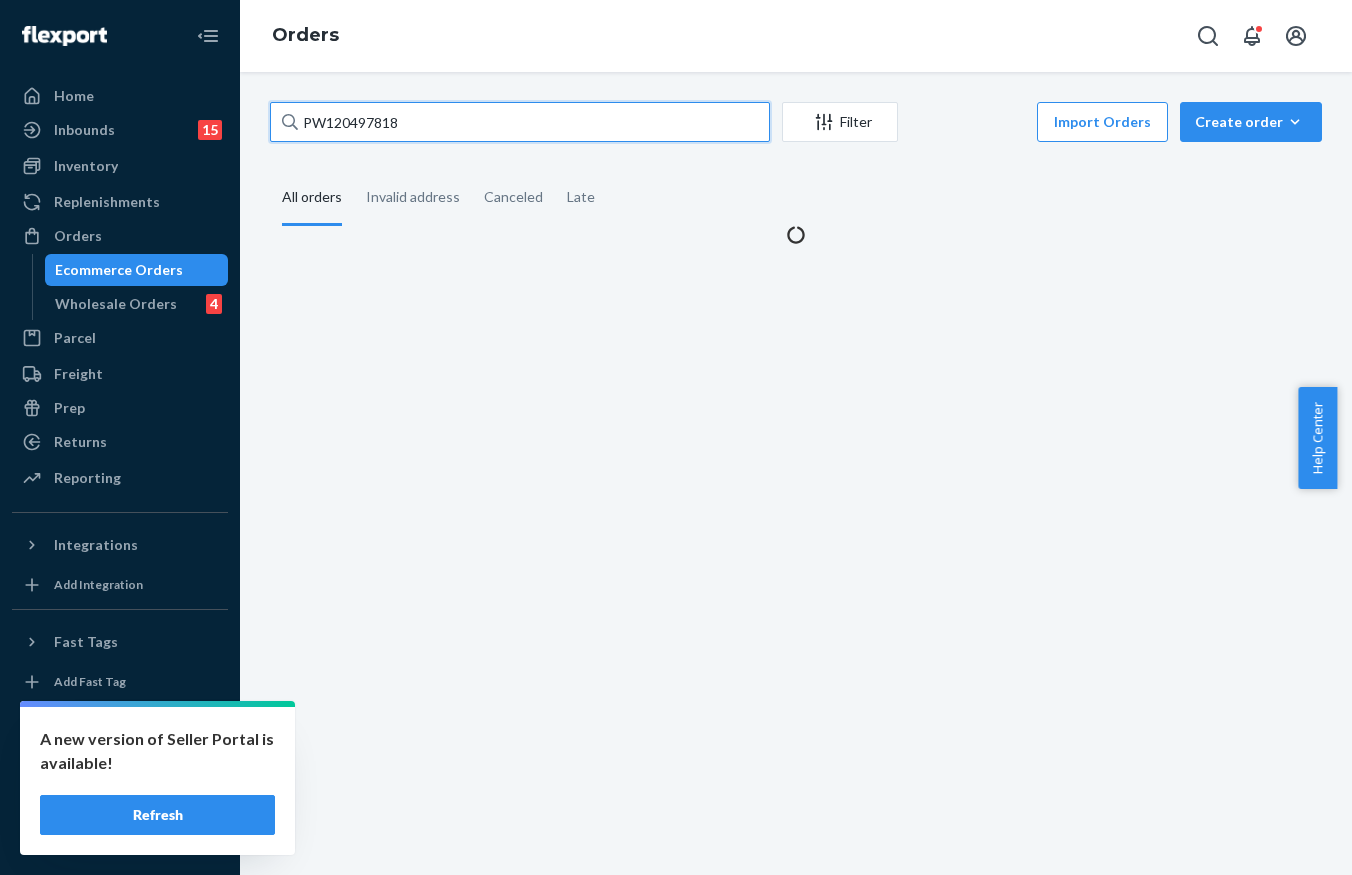 click on "PW120497818" at bounding box center [520, 122] 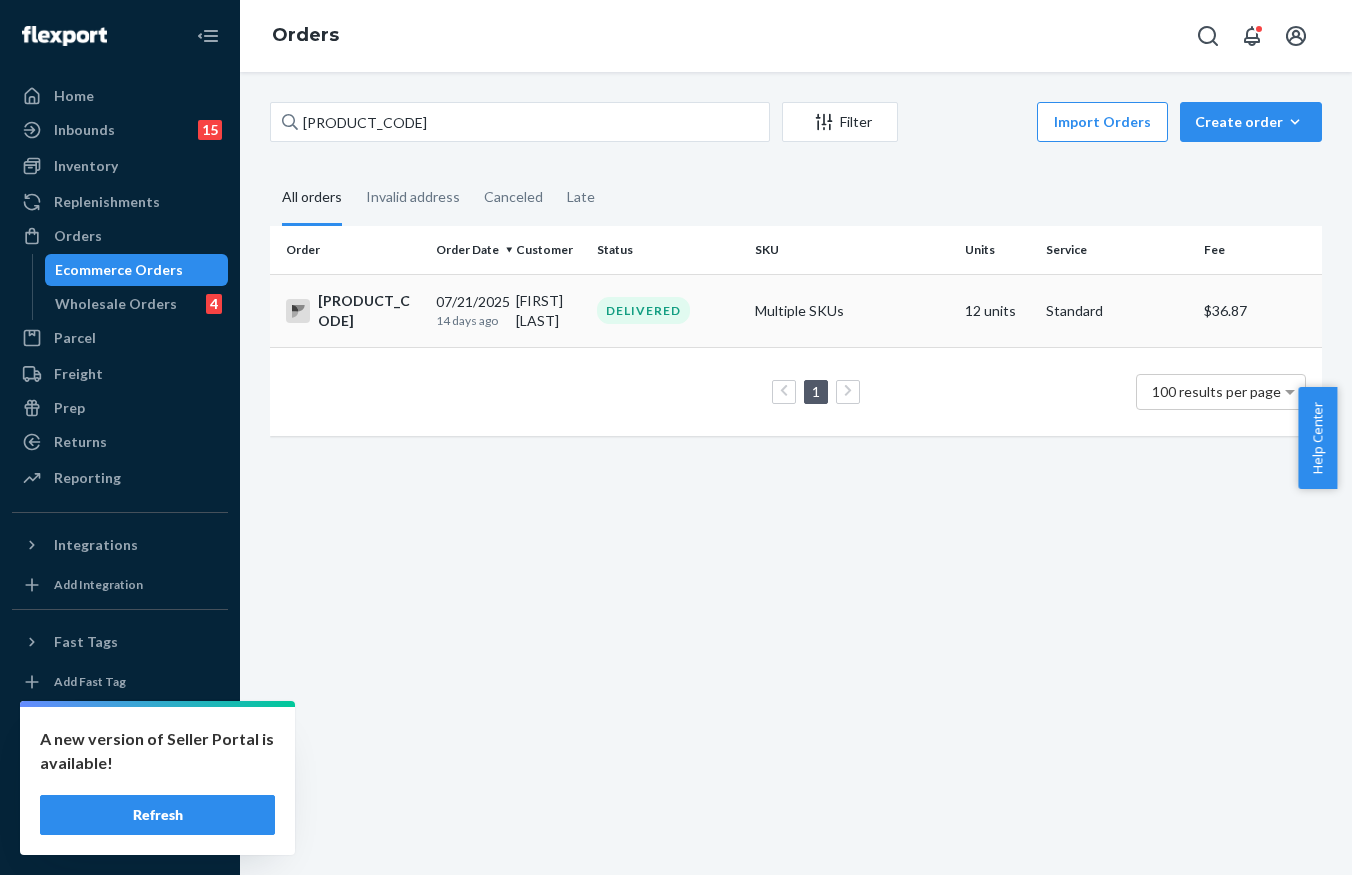 click on "DELIVERED" at bounding box center [643, 310] 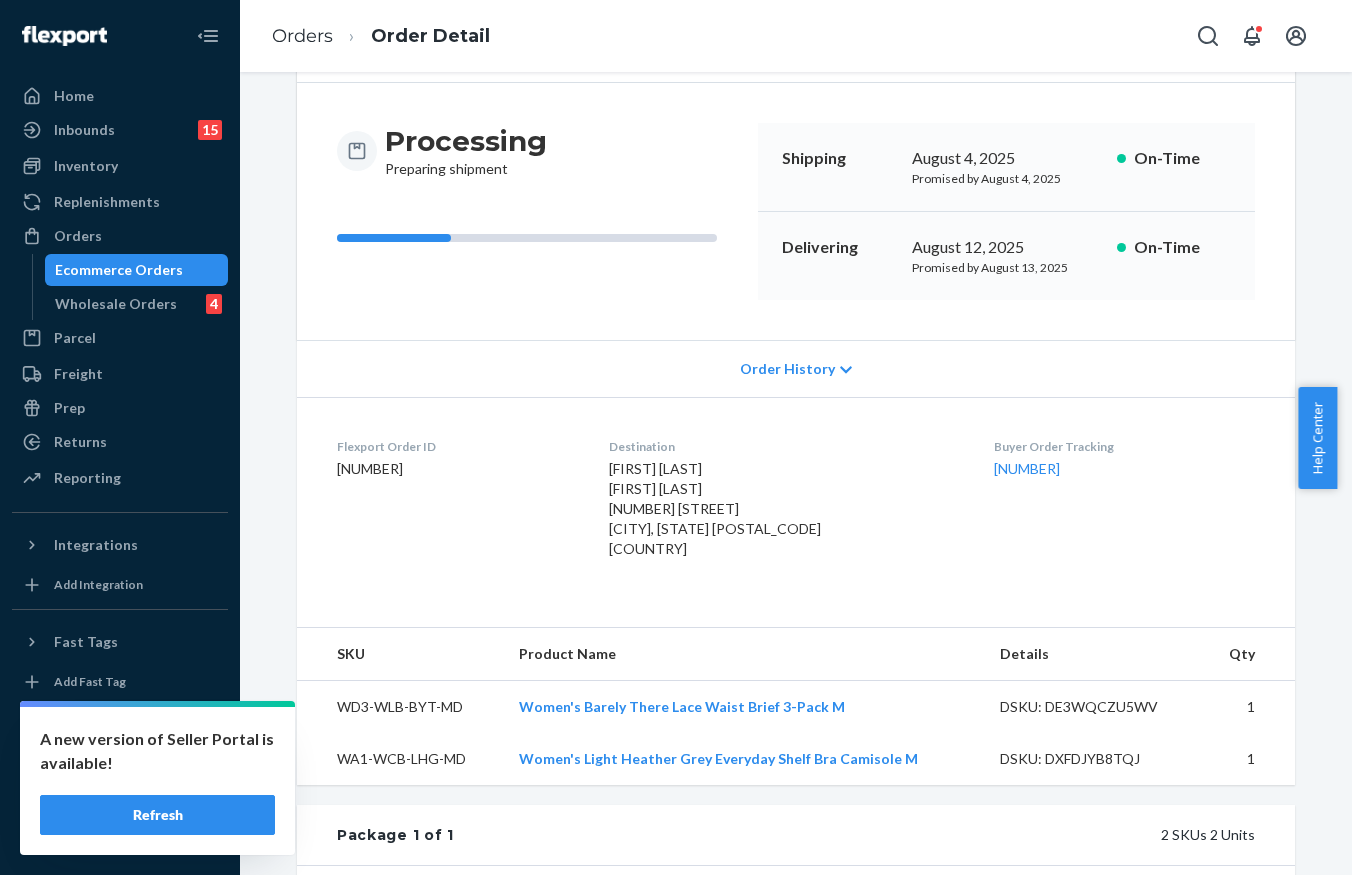scroll, scrollTop: 0, scrollLeft: 0, axis: both 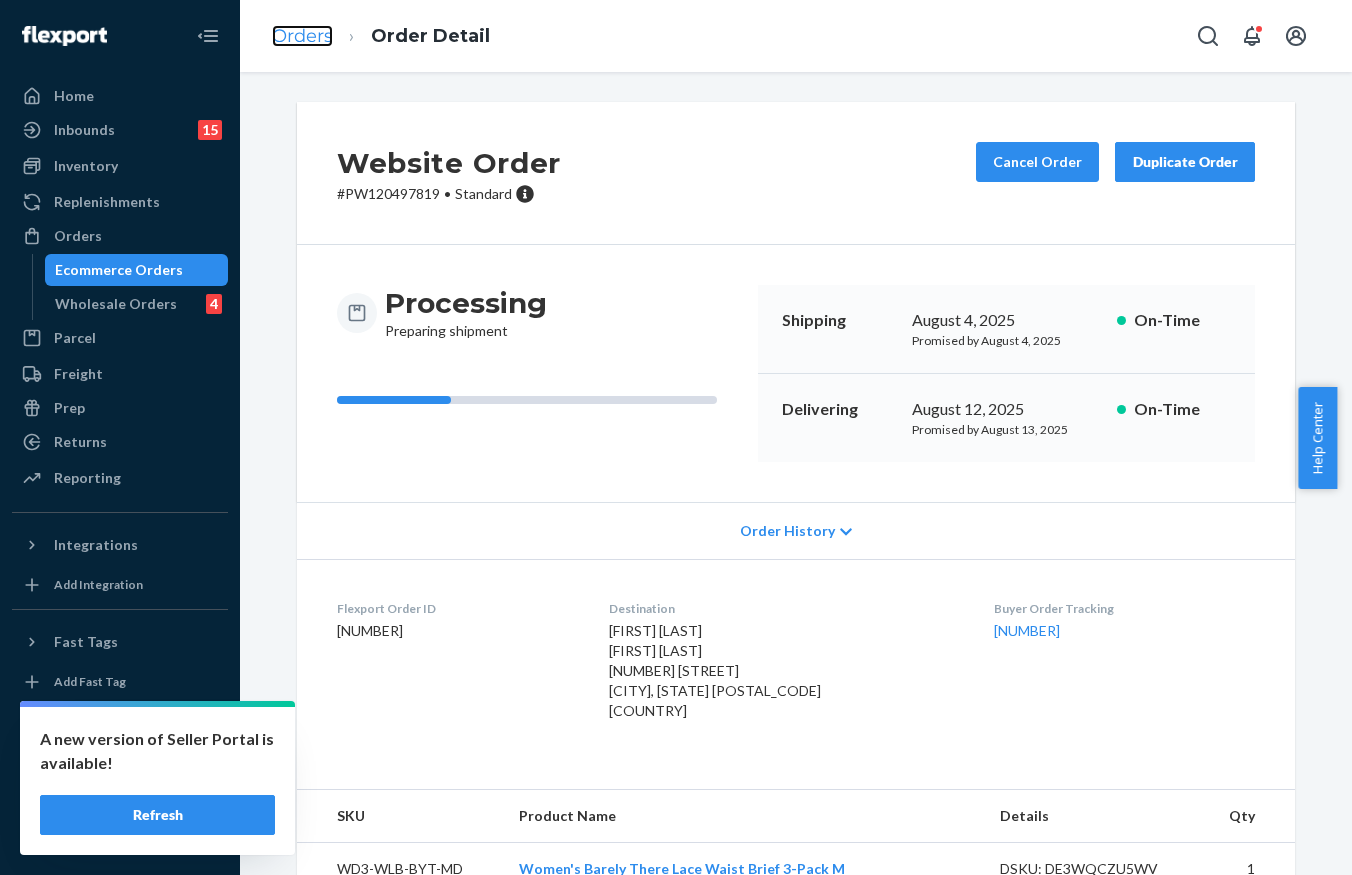 click on "Orders" at bounding box center [302, 36] 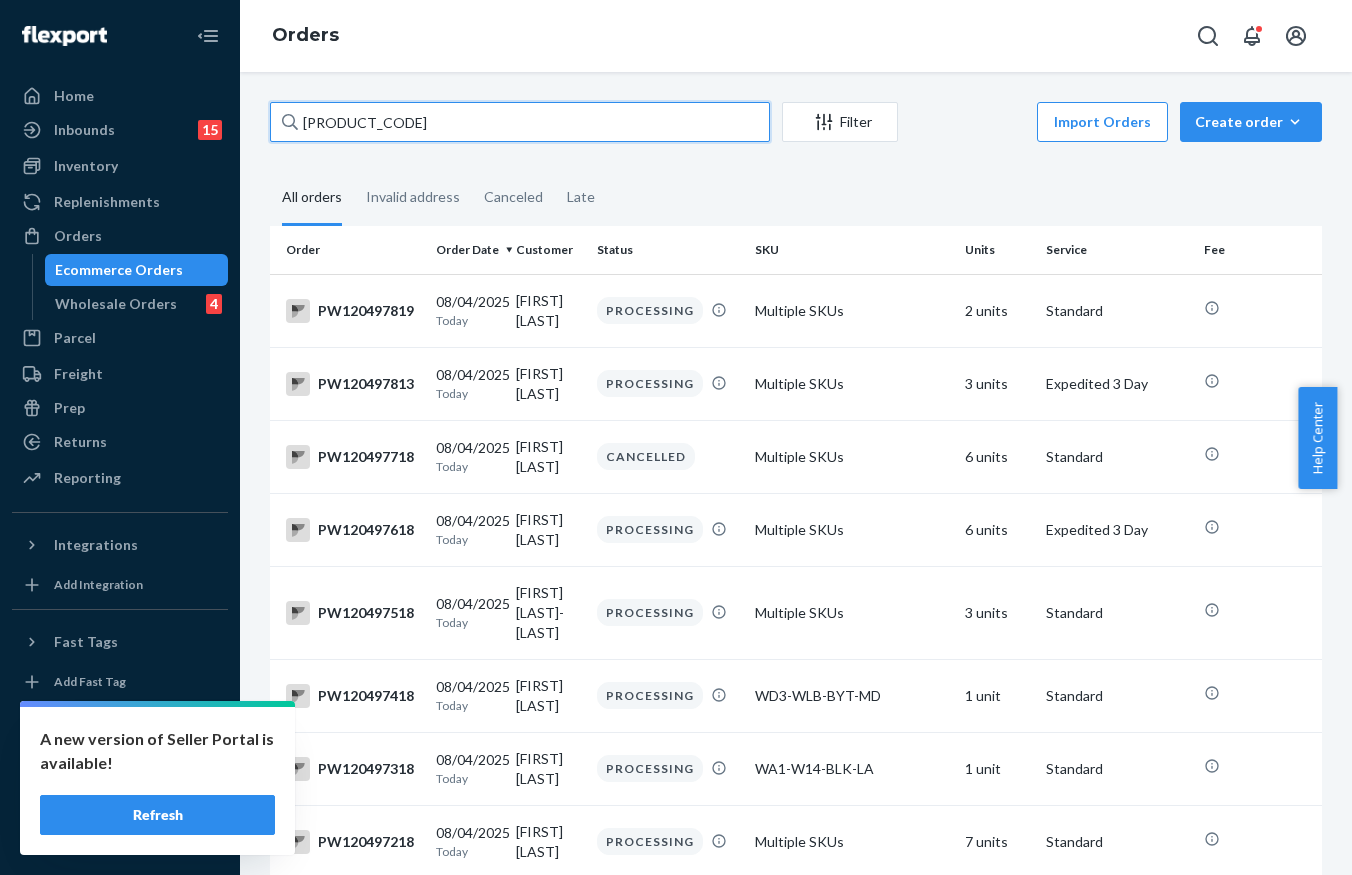 click on "[PRODUCT_CODE]" at bounding box center (520, 122) 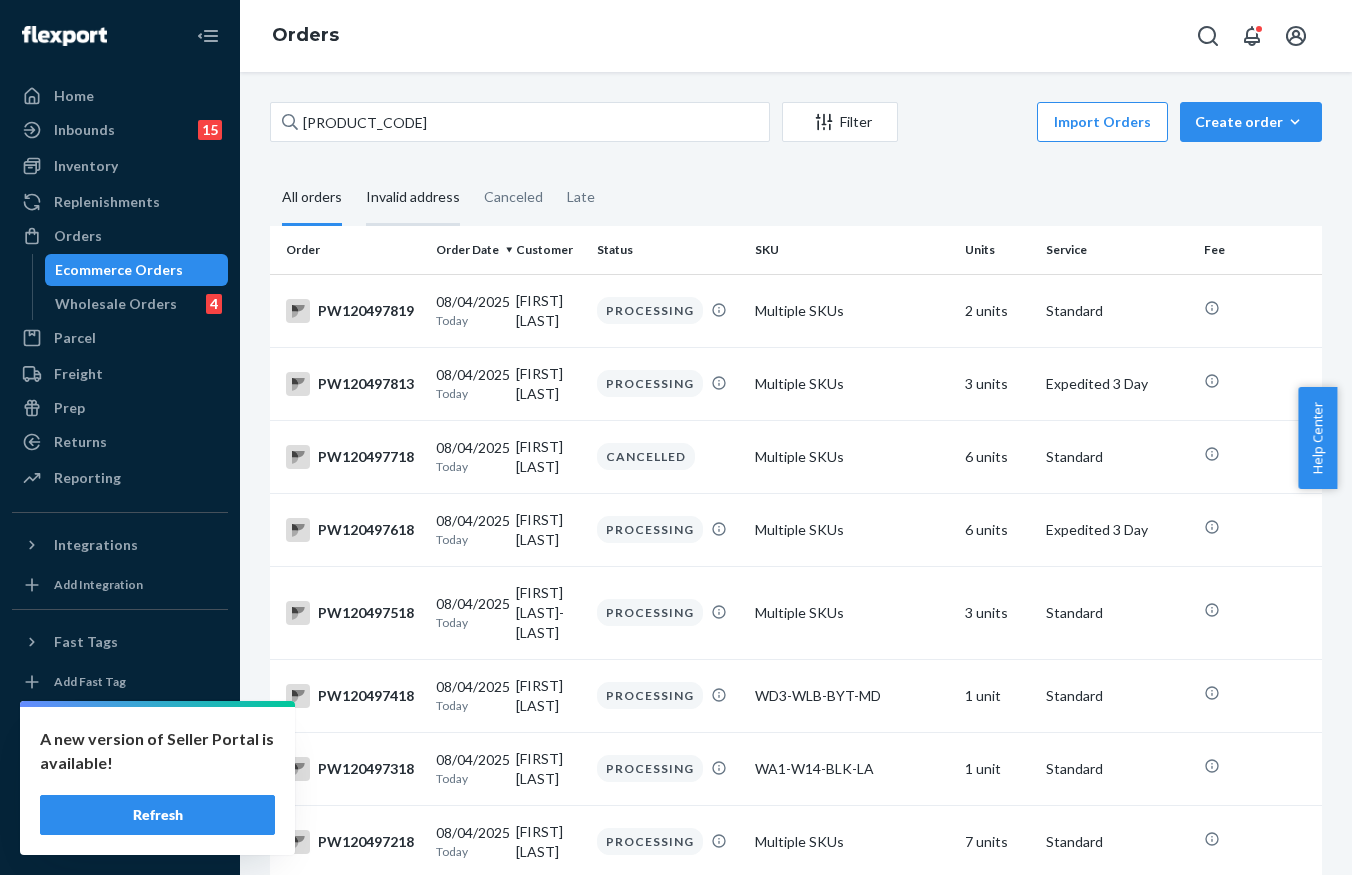 click on "Invalid address" at bounding box center (413, 198) 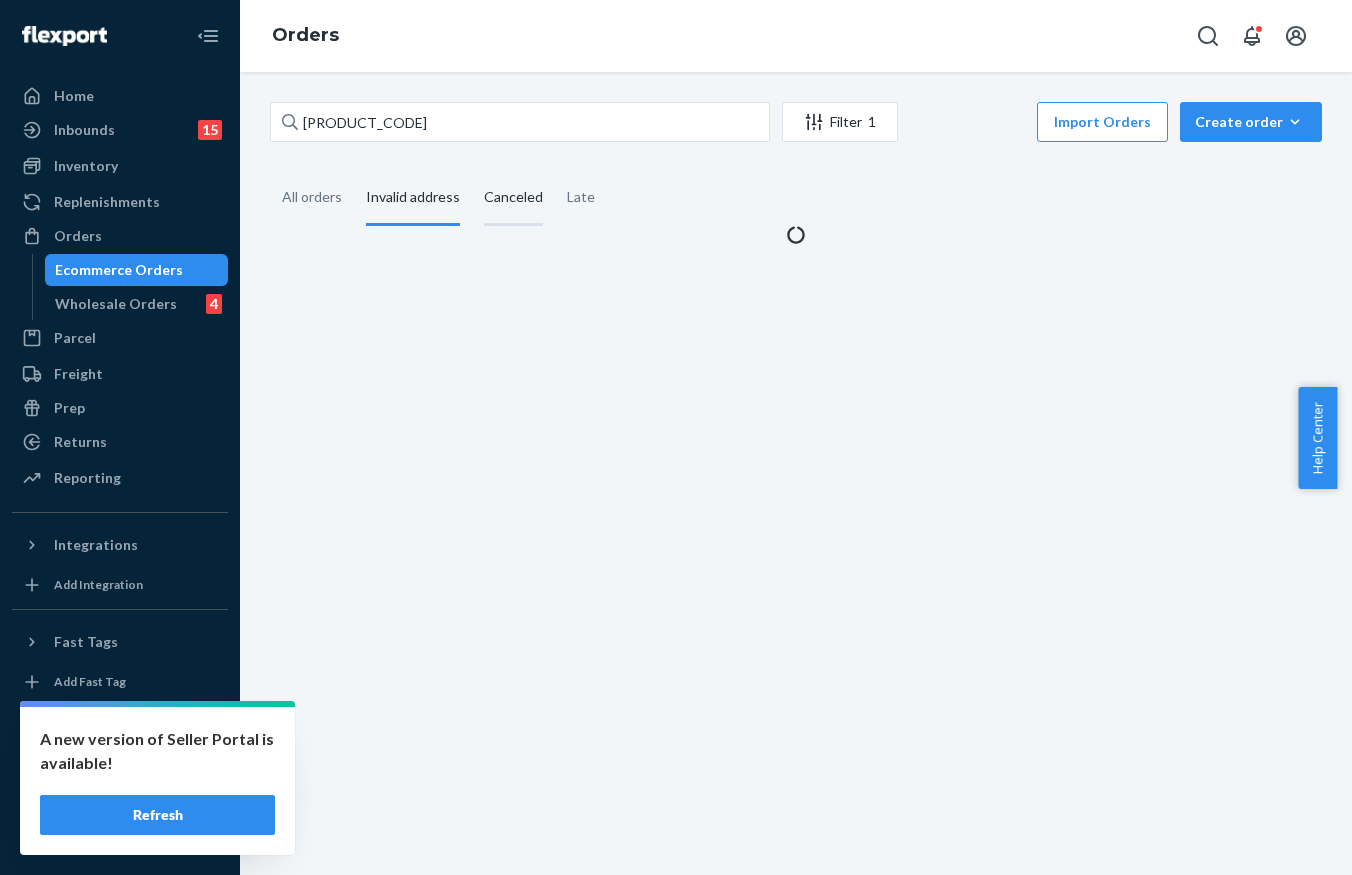 click on "Canceled" at bounding box center [513, 198] 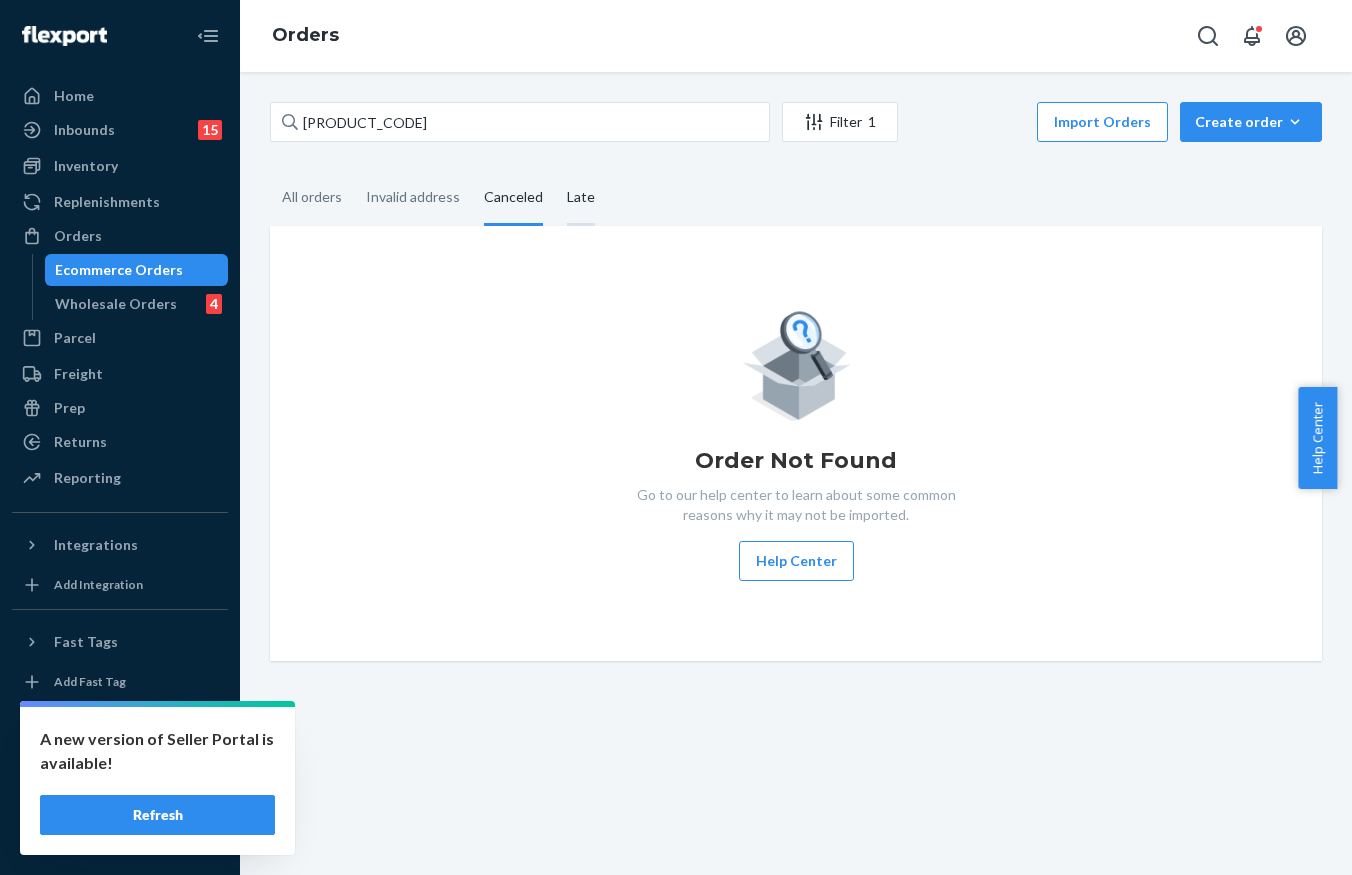 click on "Late" at bounding box center (581, 198) 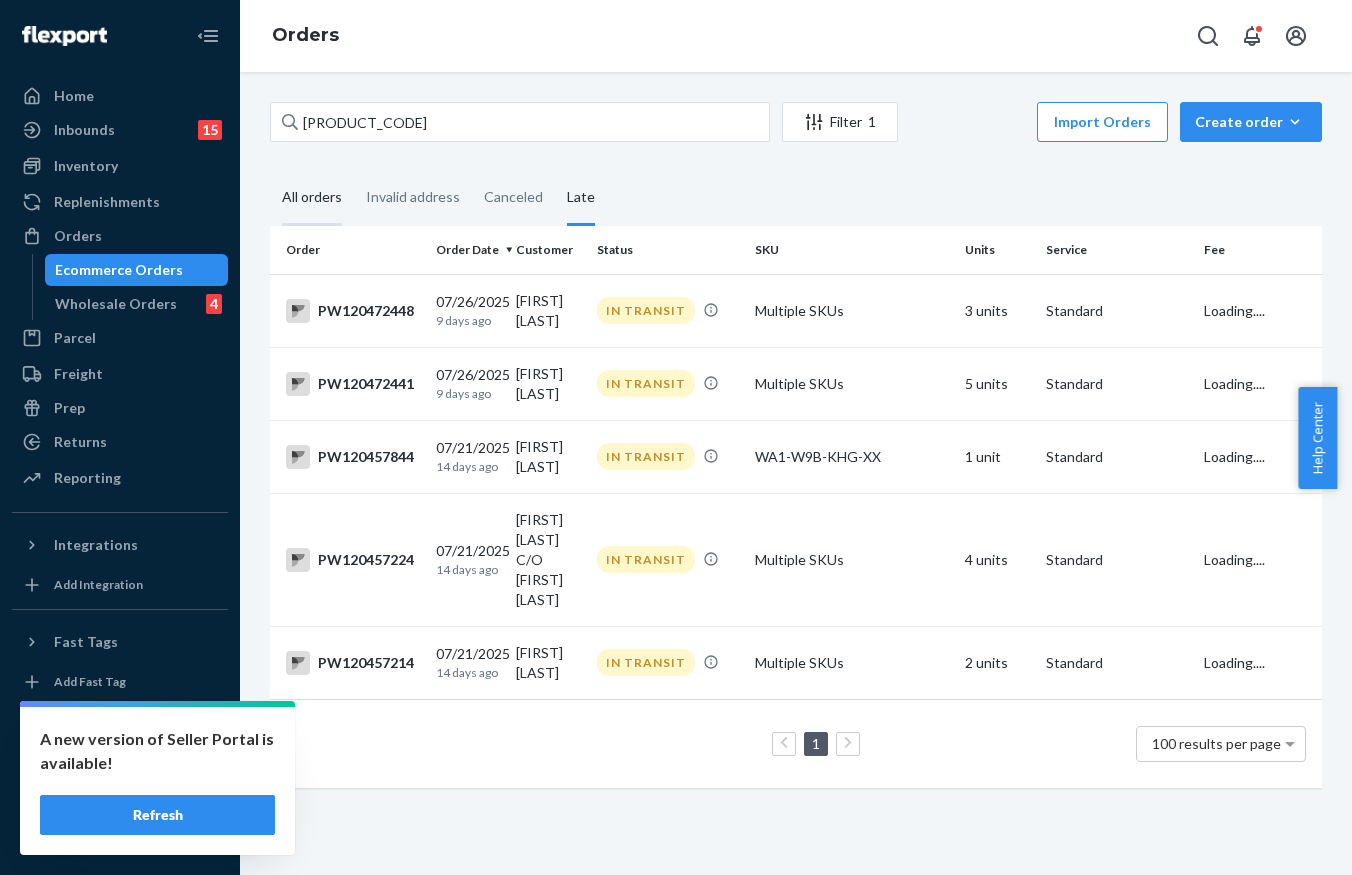 click on "All orders" at bounding box center (312, 198) 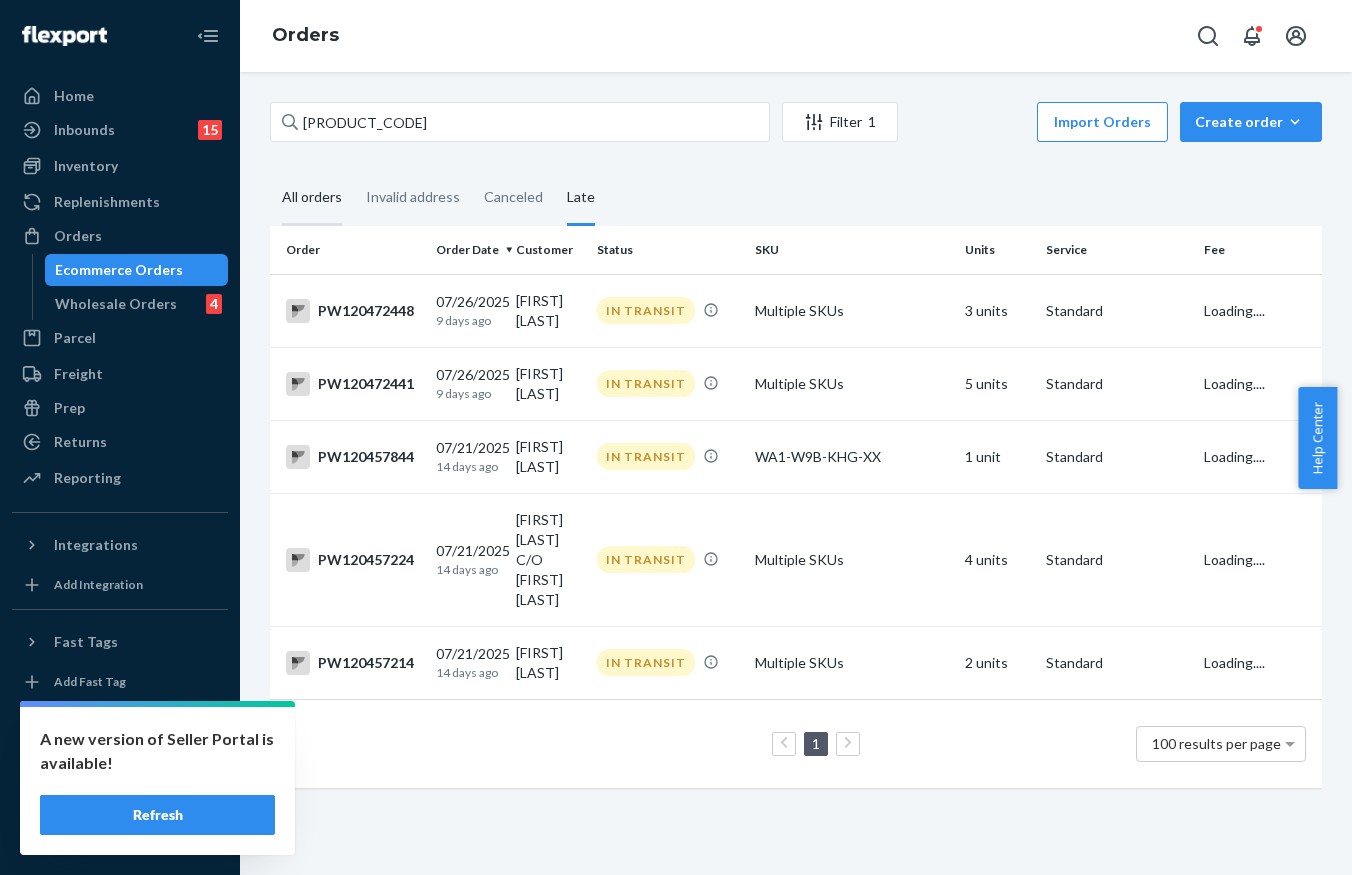 click on "All orders" at bounding box center [270, 171] 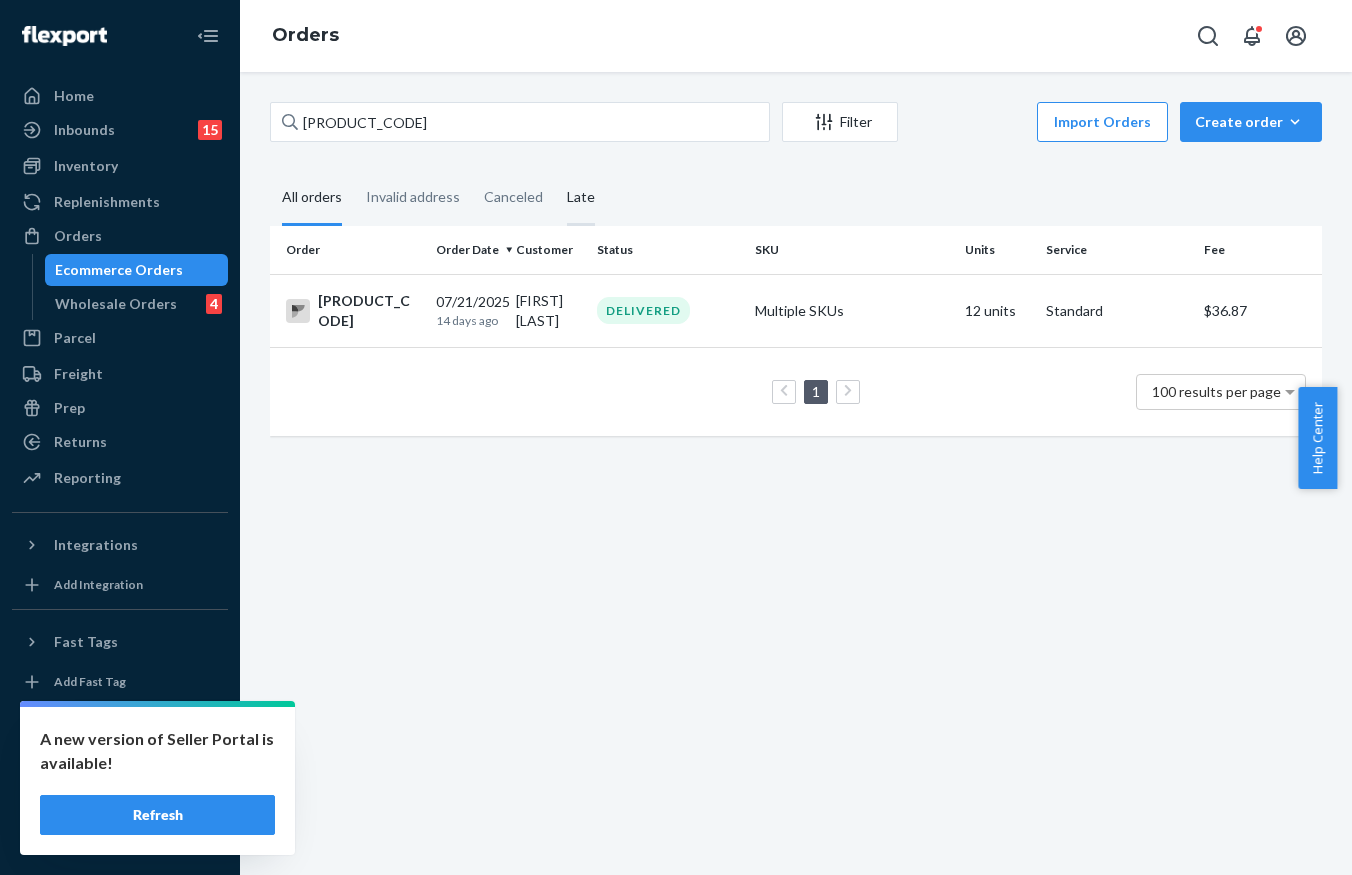 click on "Late" at bounding box center [581, 198] 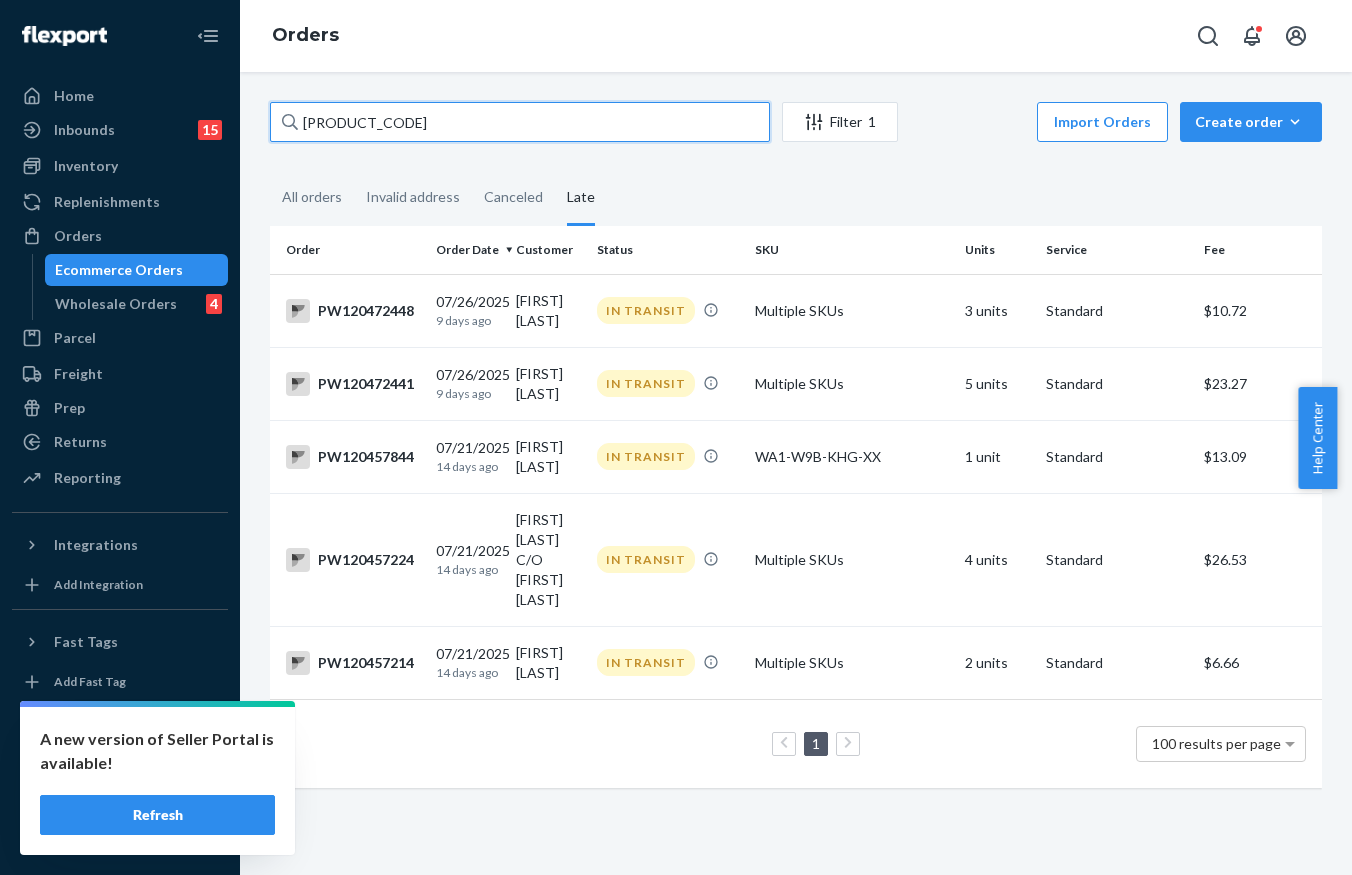 click on "[PRODUCT_CODE]" at bounding box center [520, 122] 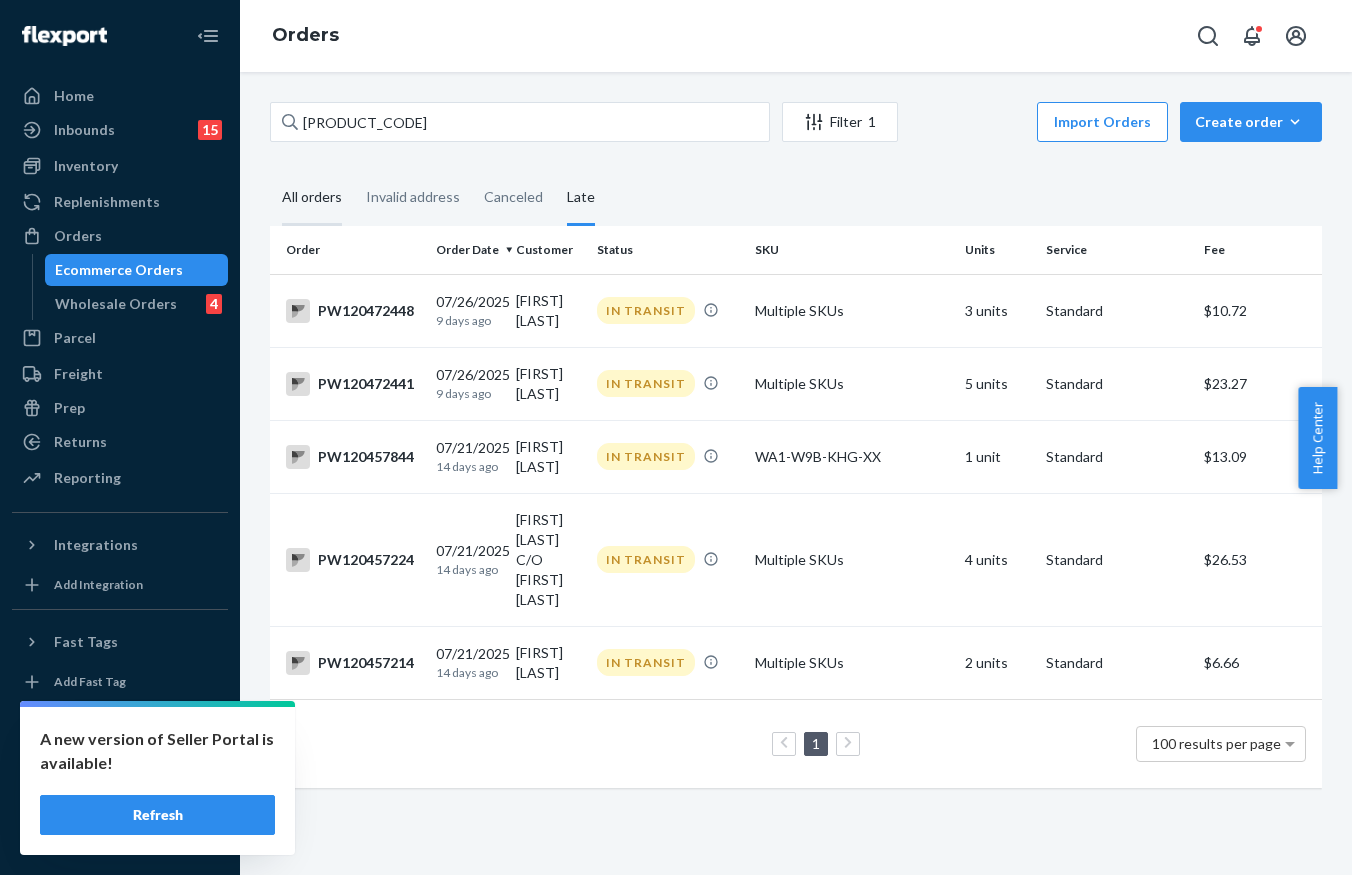 click on "All orders" at bounding box center (312, 198) 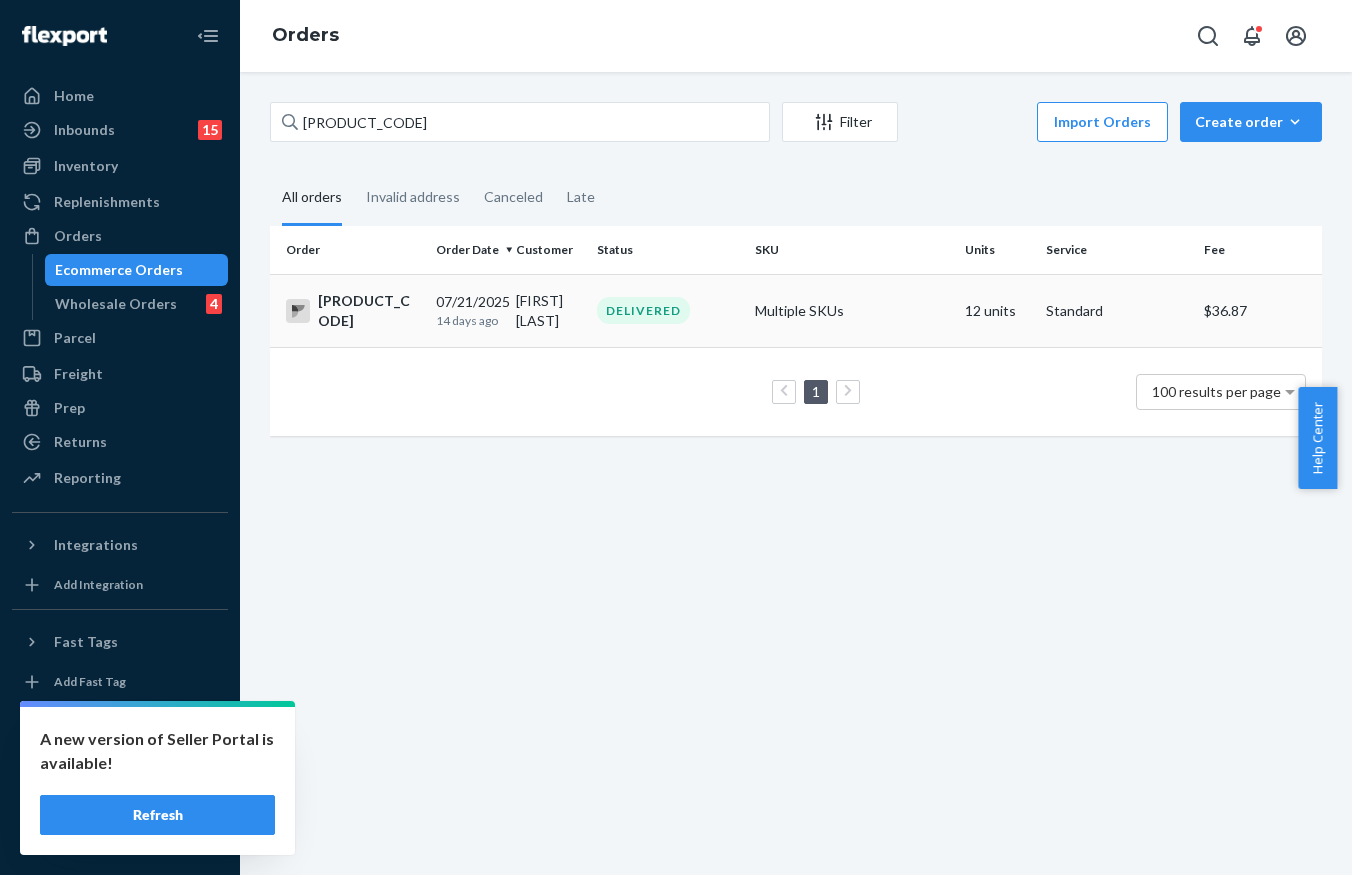 click on "DELIVERED" at bounding box center (643, 310) 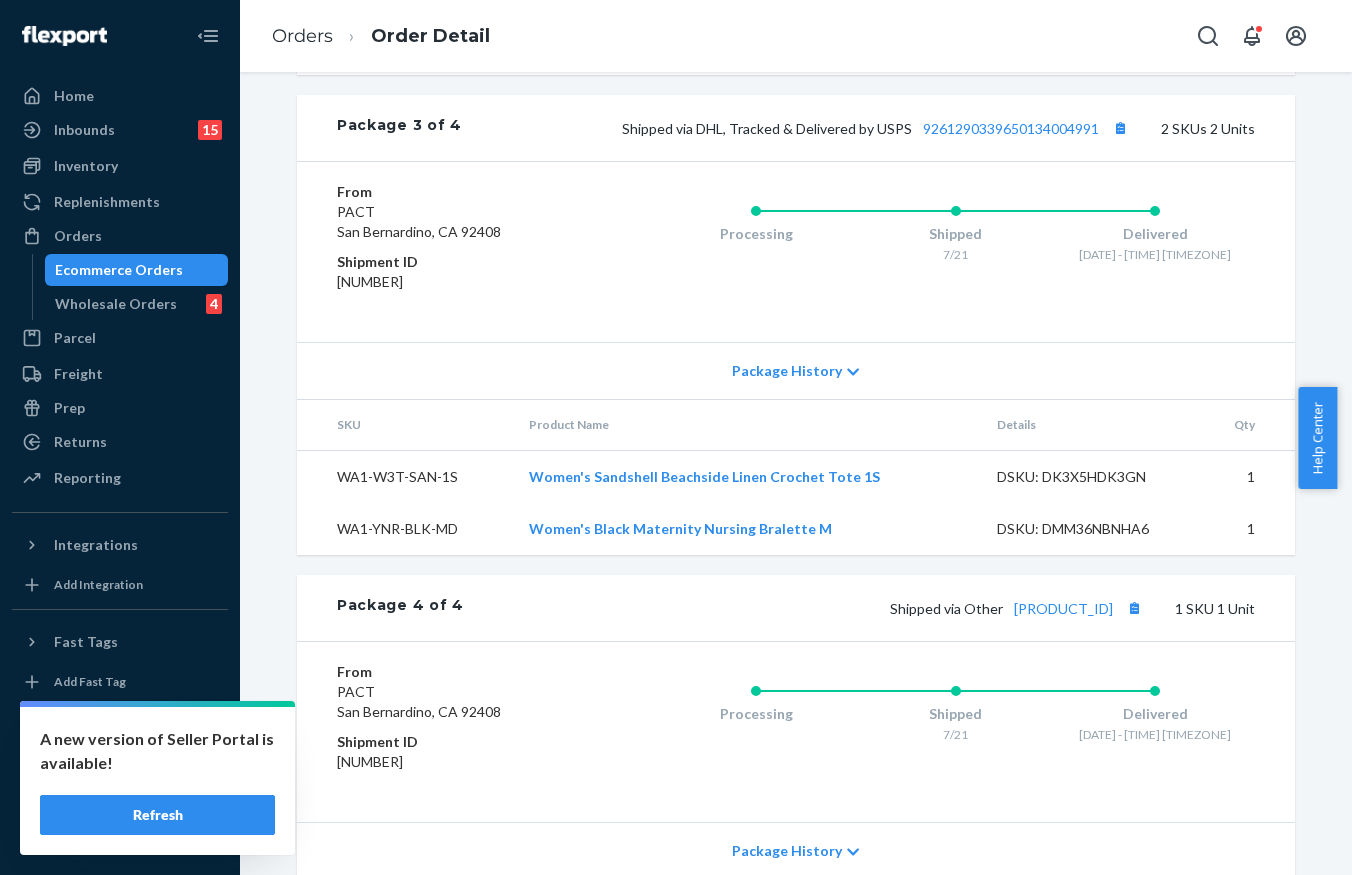 scroll, scrollTop: 2721, scrollLeft: 0, axis: vertical 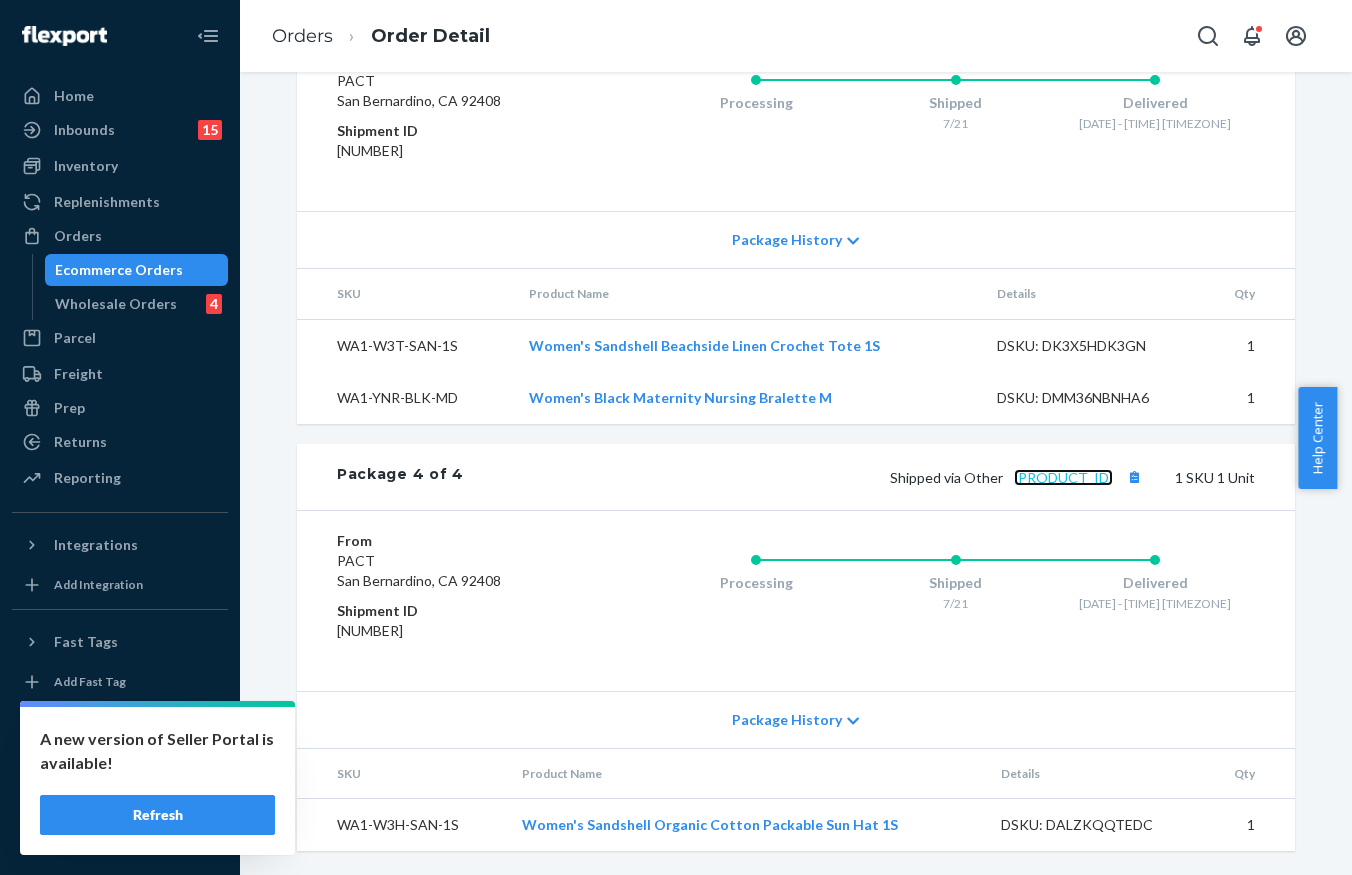 click on "[PRODUCT_ID]" at bounding box center [1063, 477] 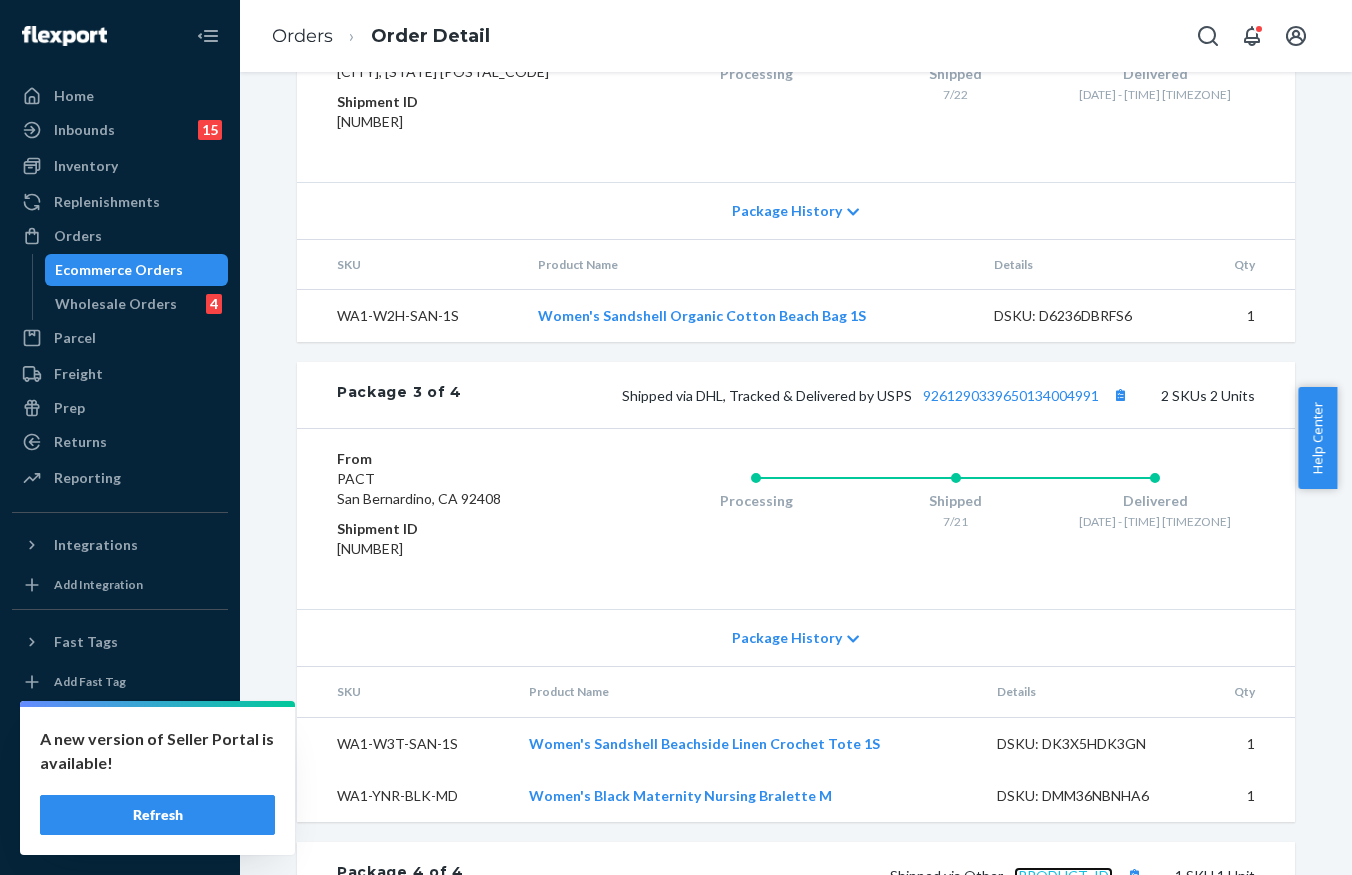 scroll, scrollTop: 2500, scrollLeft: 0, axis: vertical 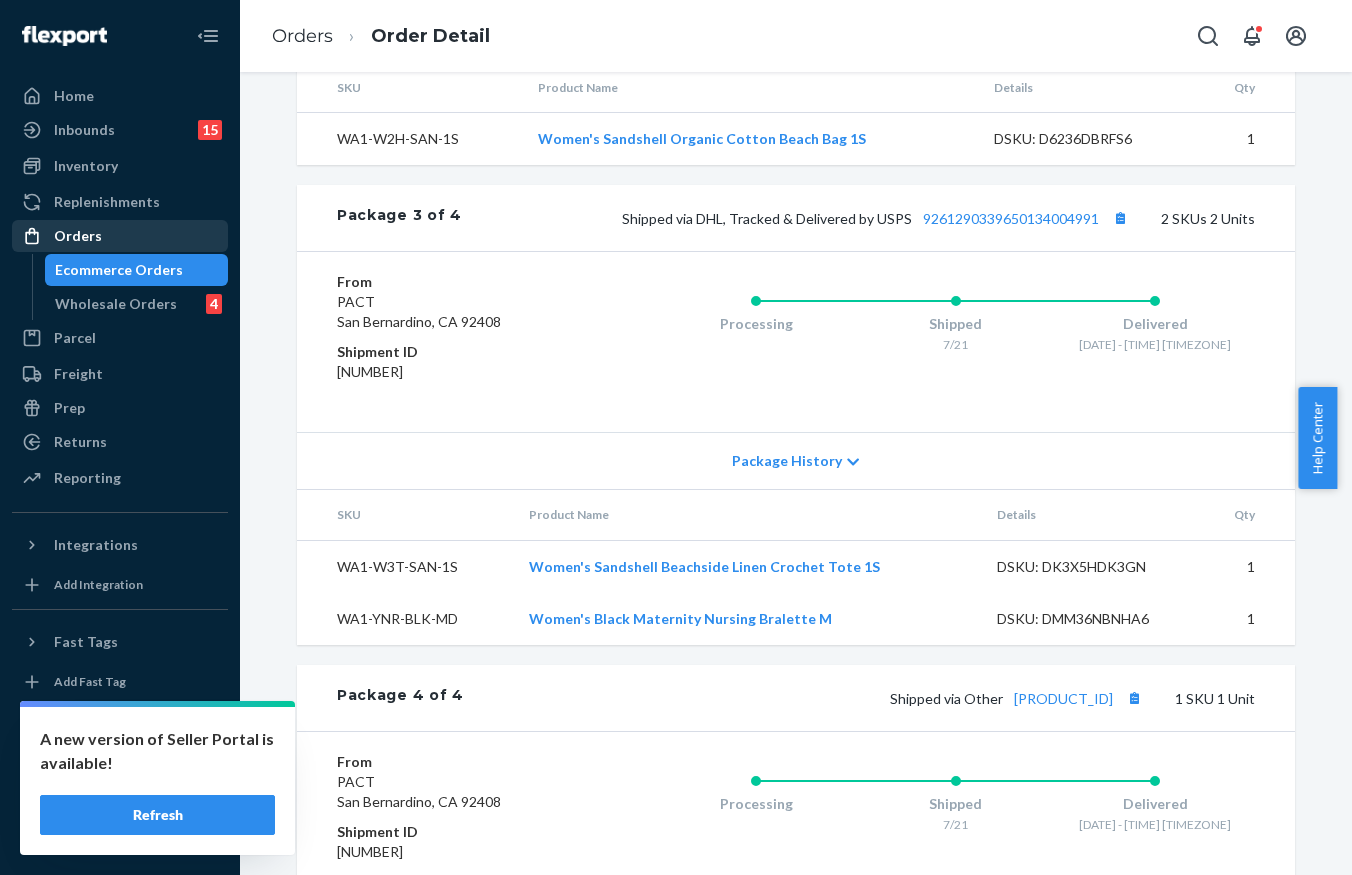 click on "Orders" at bounding box center [120, 236] 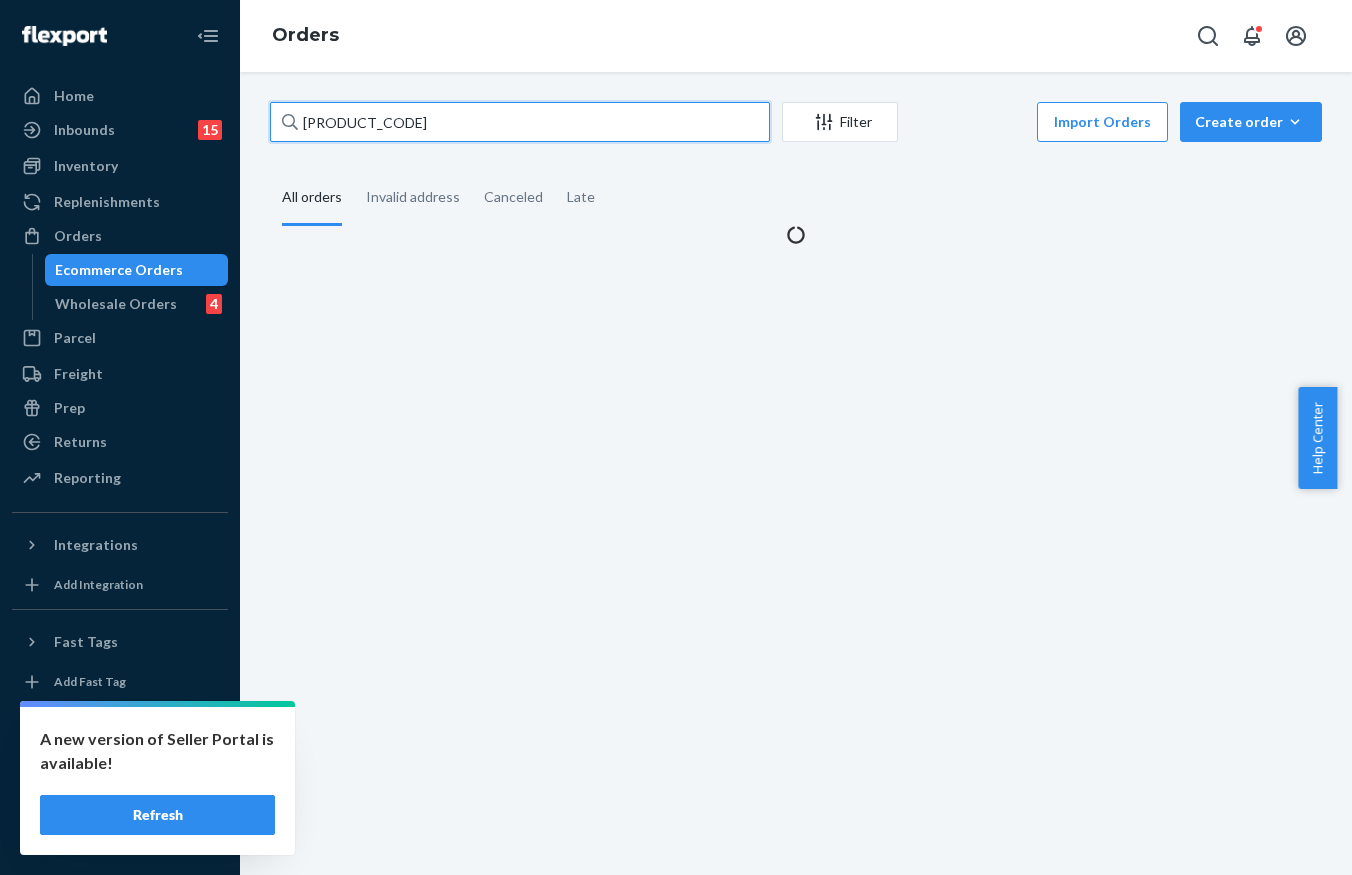 click on "[PRODUCT_CODE]" at bounding box center (520, 122) 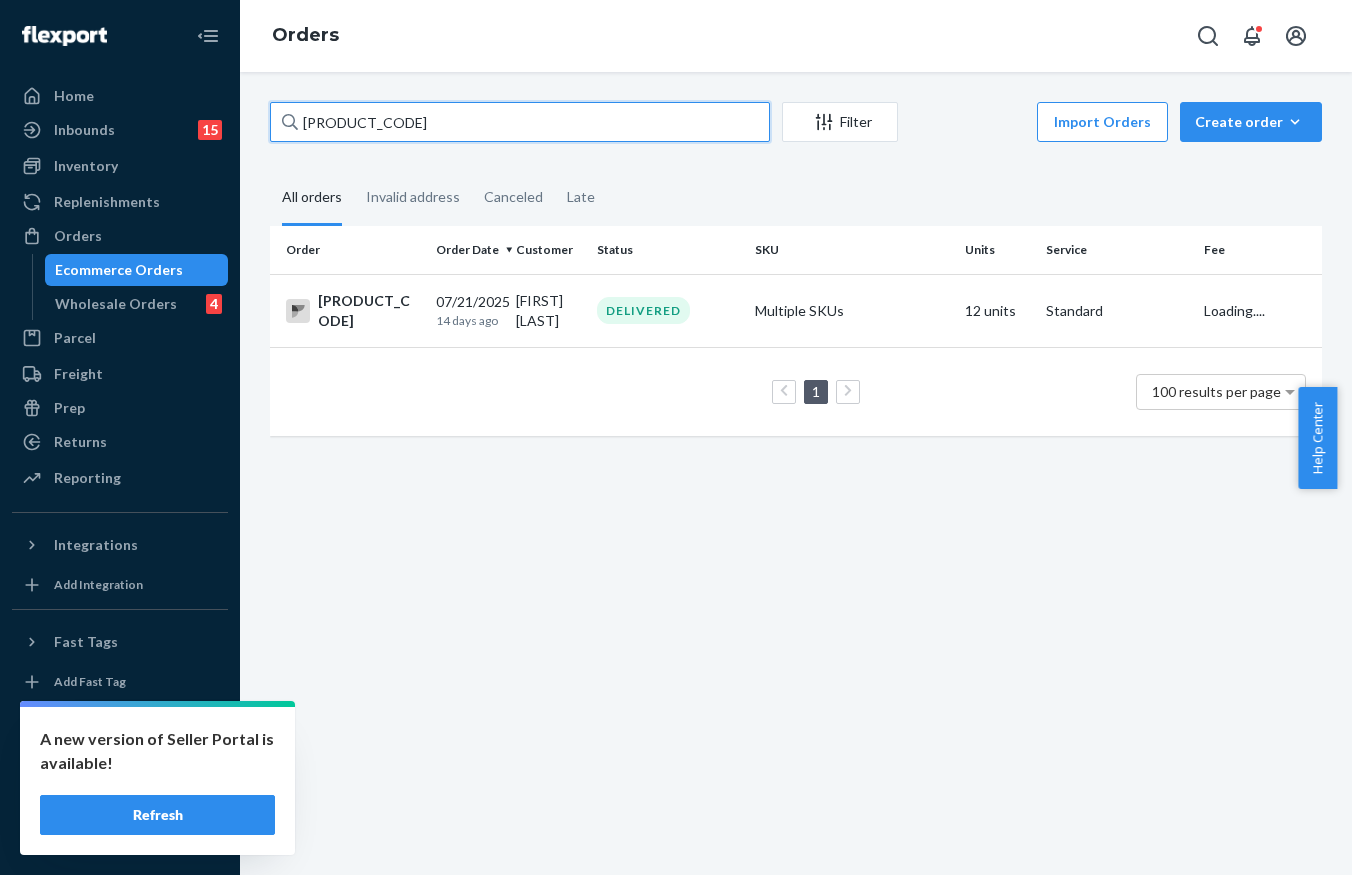paste on "8349" 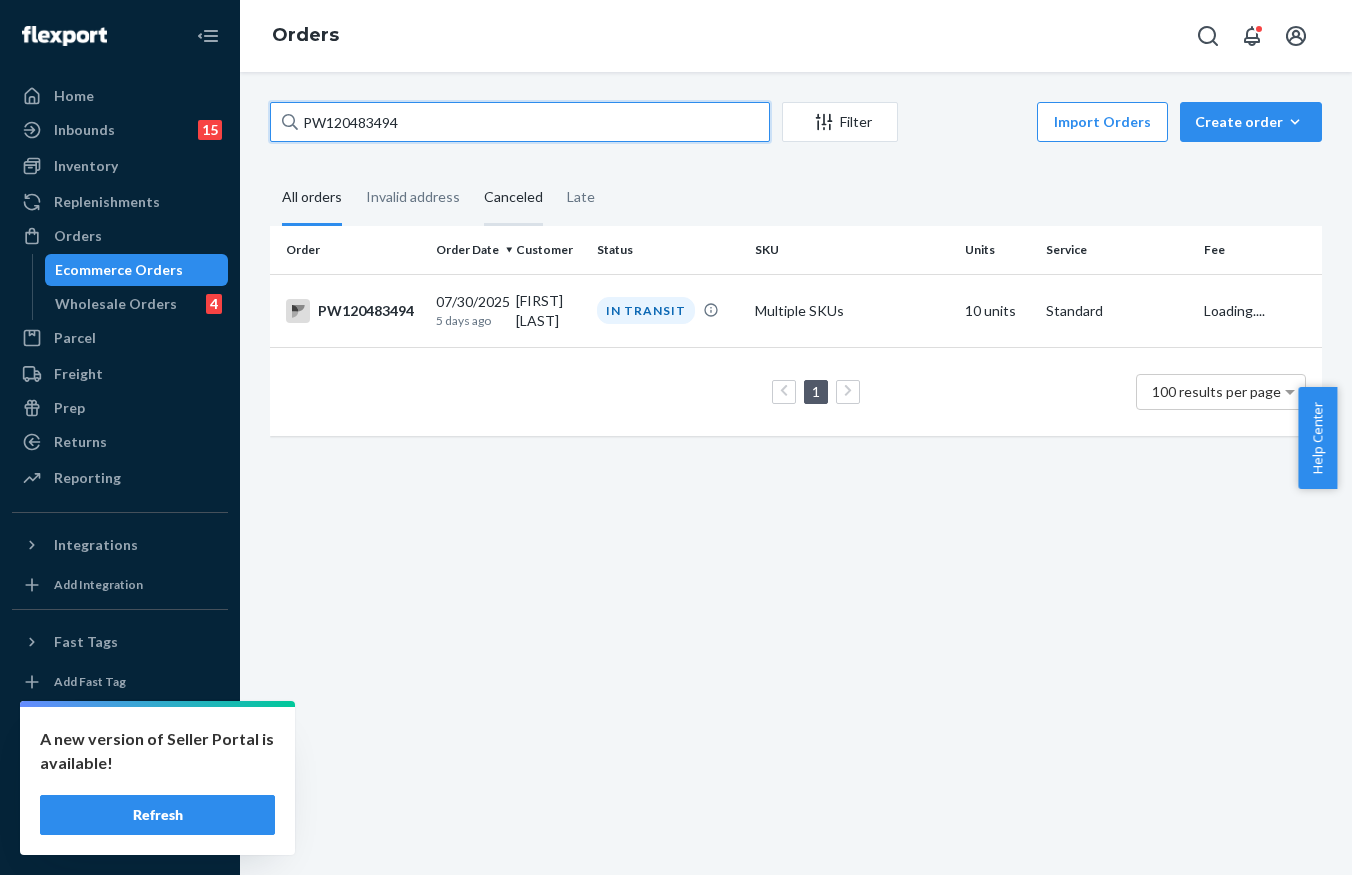 type on "PW120483494" 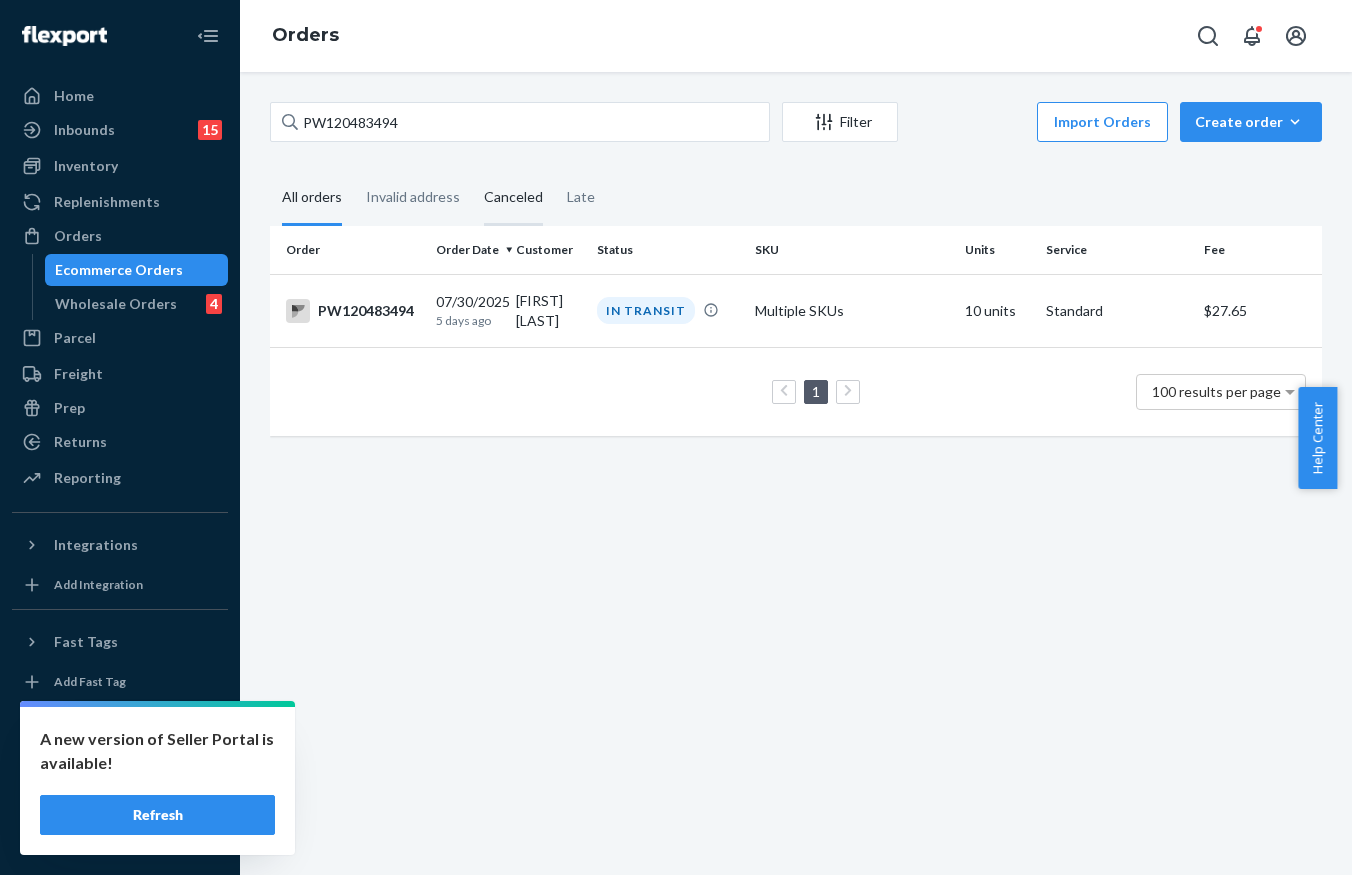 click on "[FIRST] [LAST]" at bounding box center (548, 310) 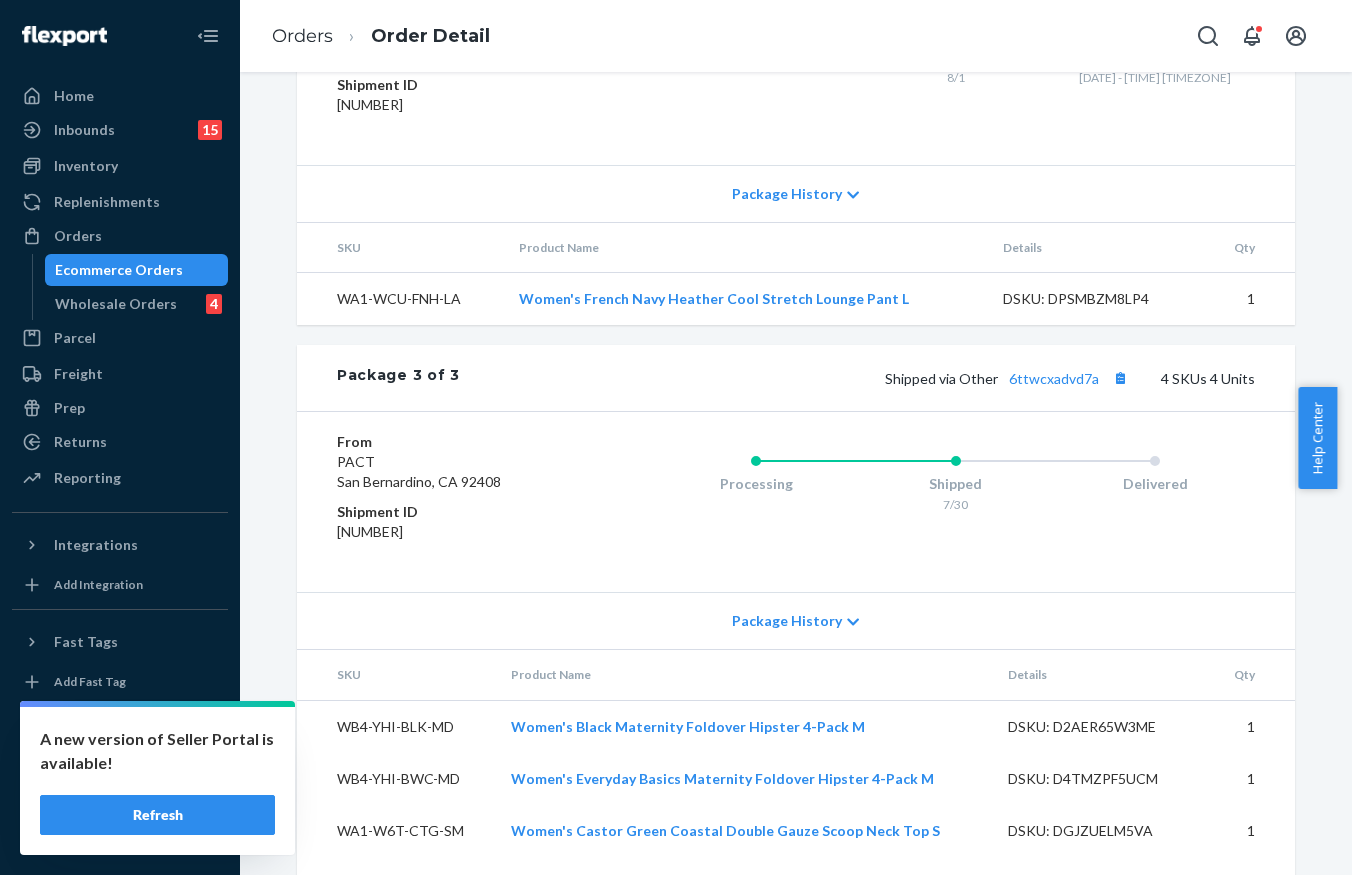 scroll, scrollTop: 2158, scrollLeft: 0, axis: vertical 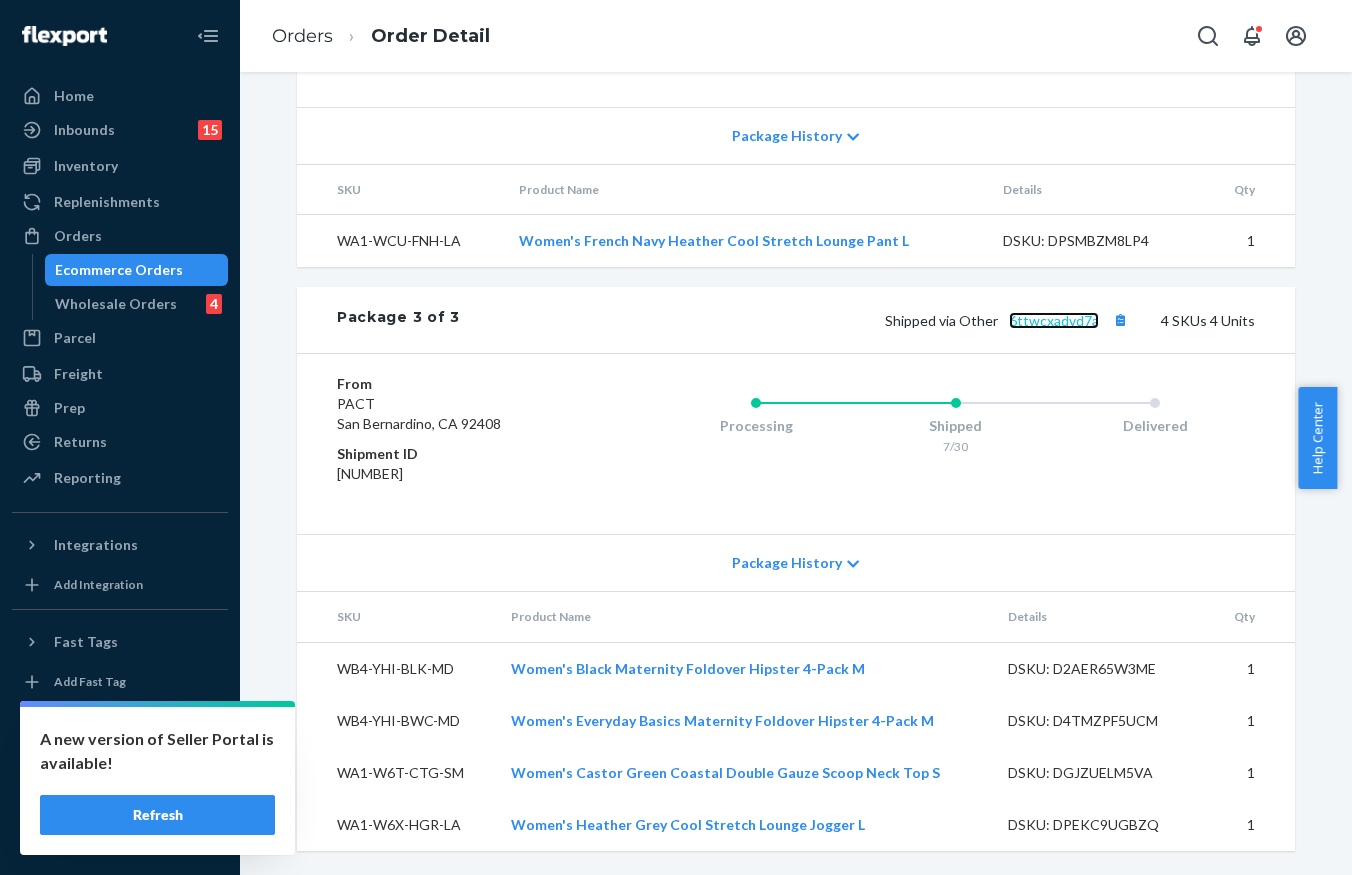 click on "6ttwcxadvd7a" at bounding box center [1054, 320] 